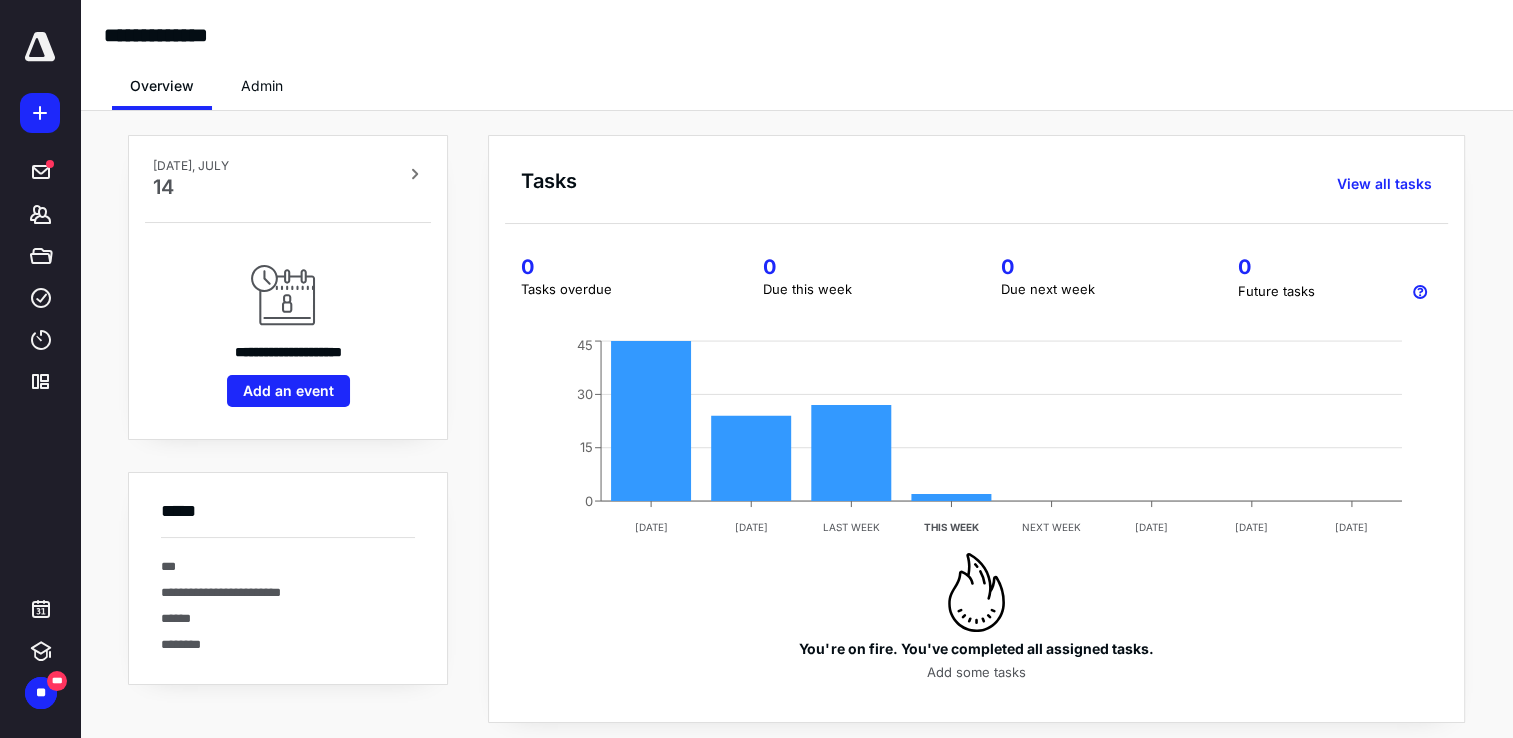 scroll, scrollTop: 0, scrollLeft: 0, axis: both 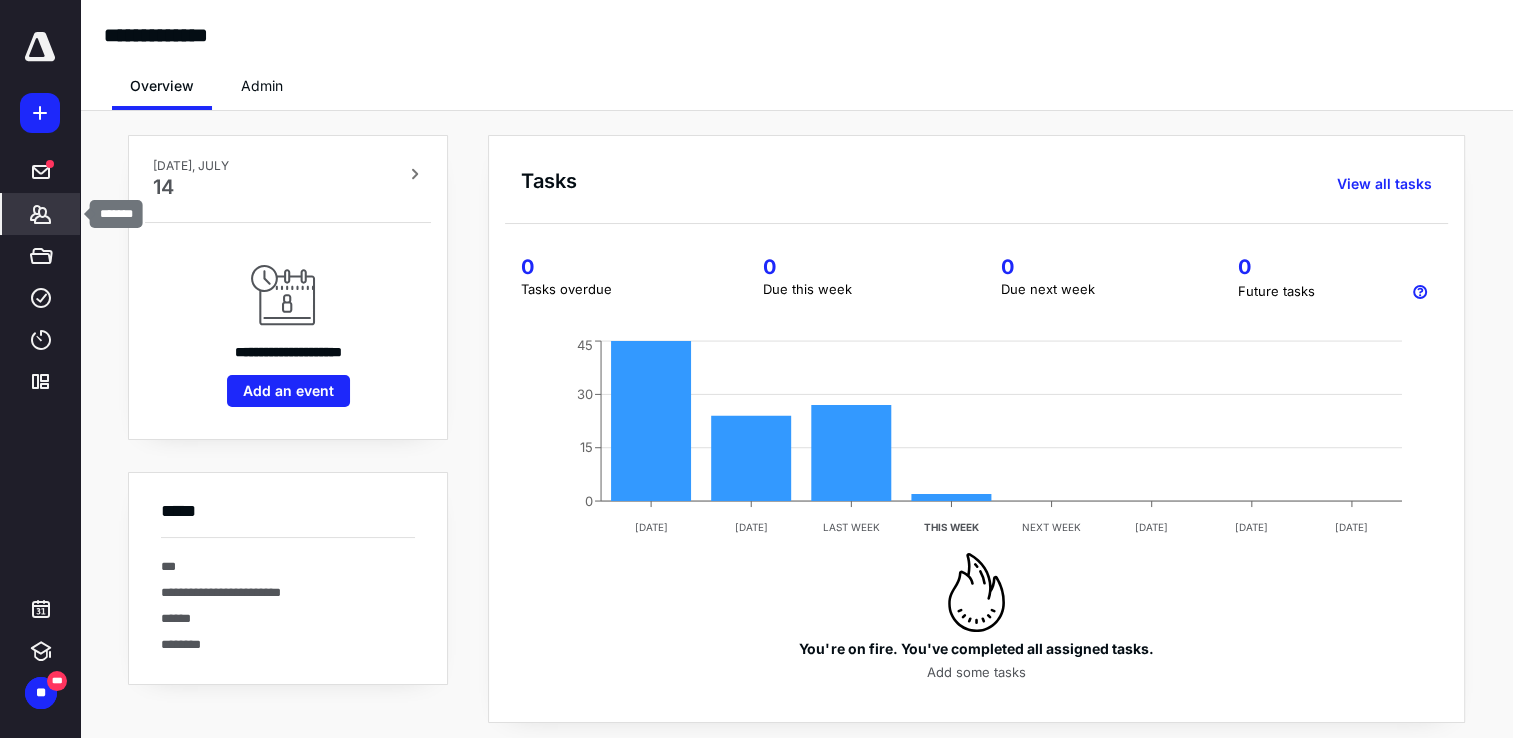 click on "*******" at bounding box center (41, 214) 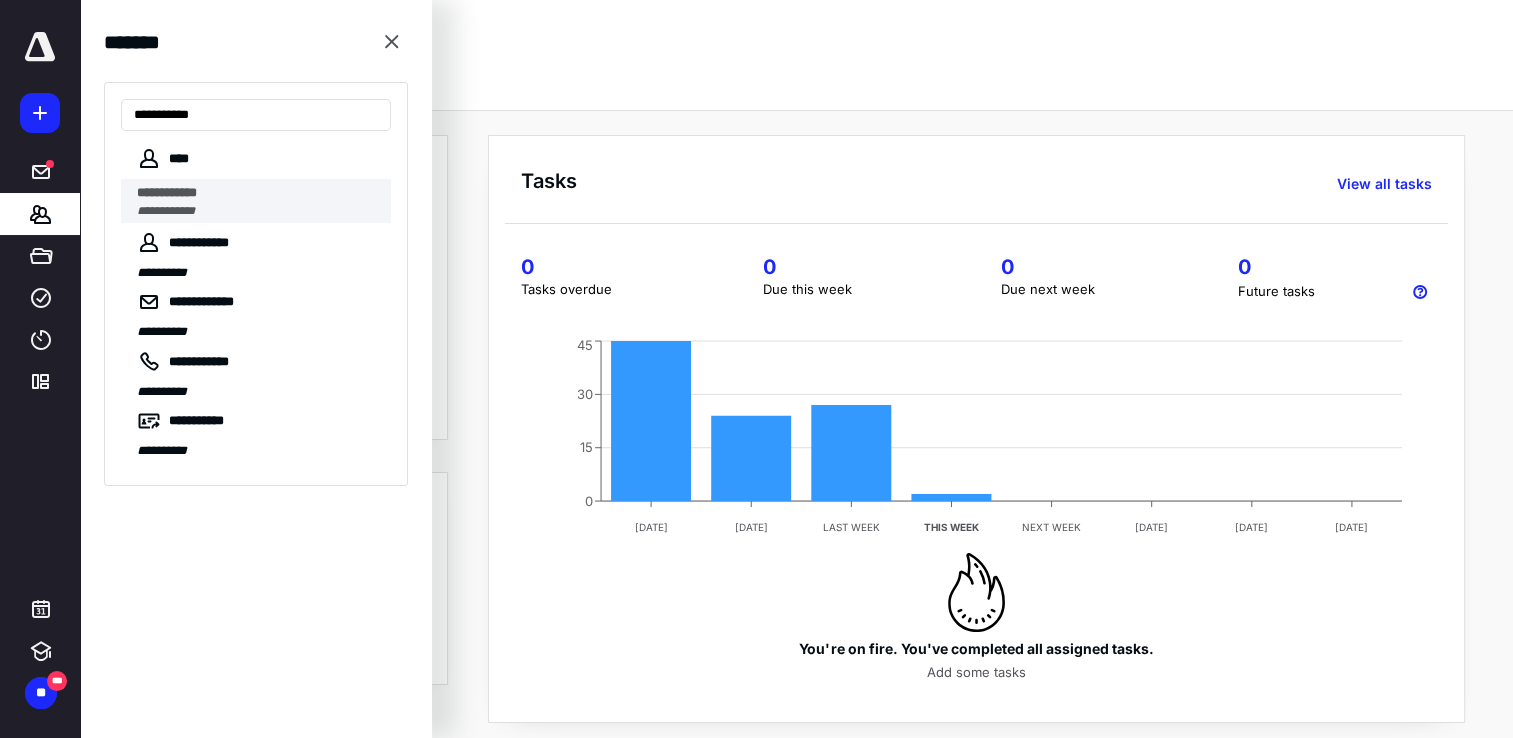 type on "**********" 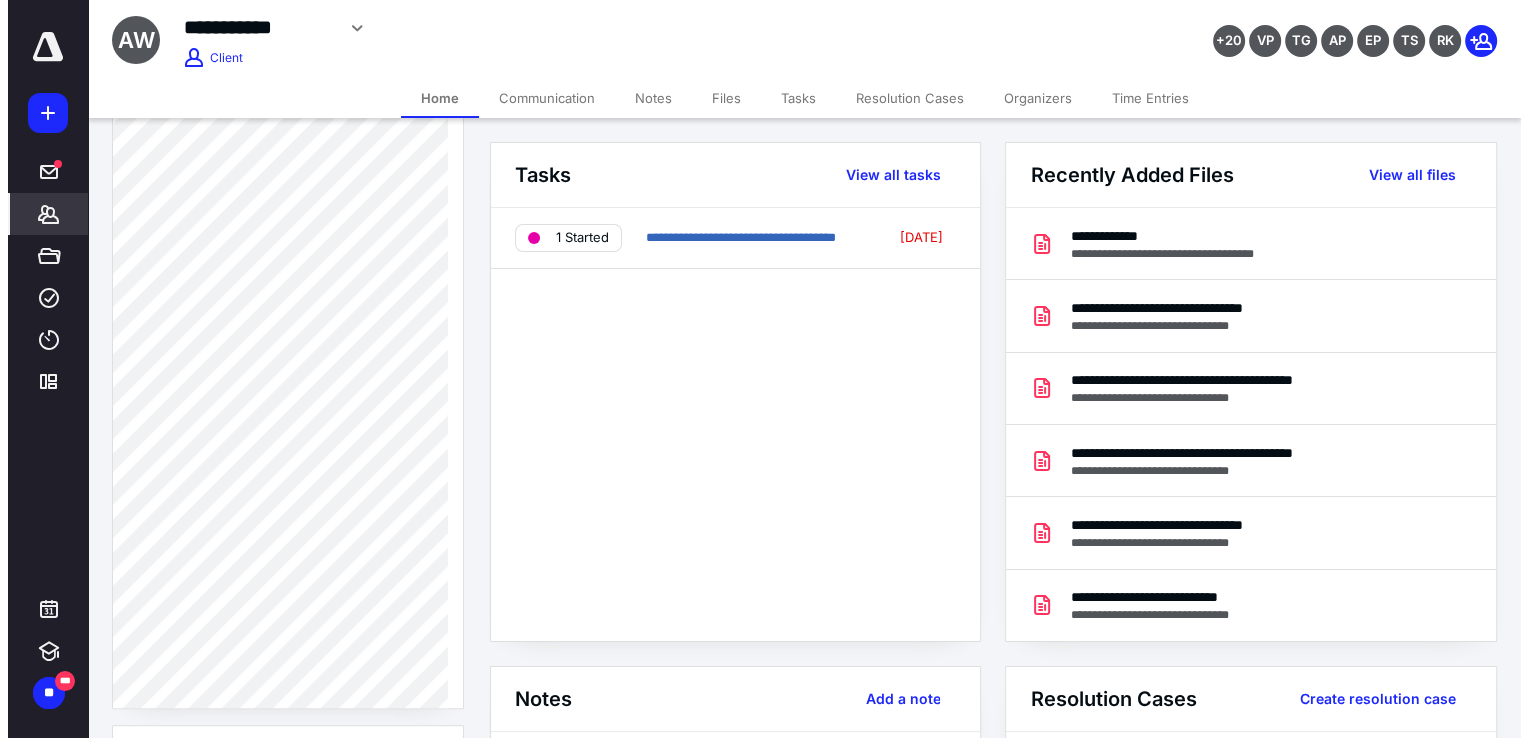 scroll, scrollTop: 824, scrollLeft: 0, axis: vertical 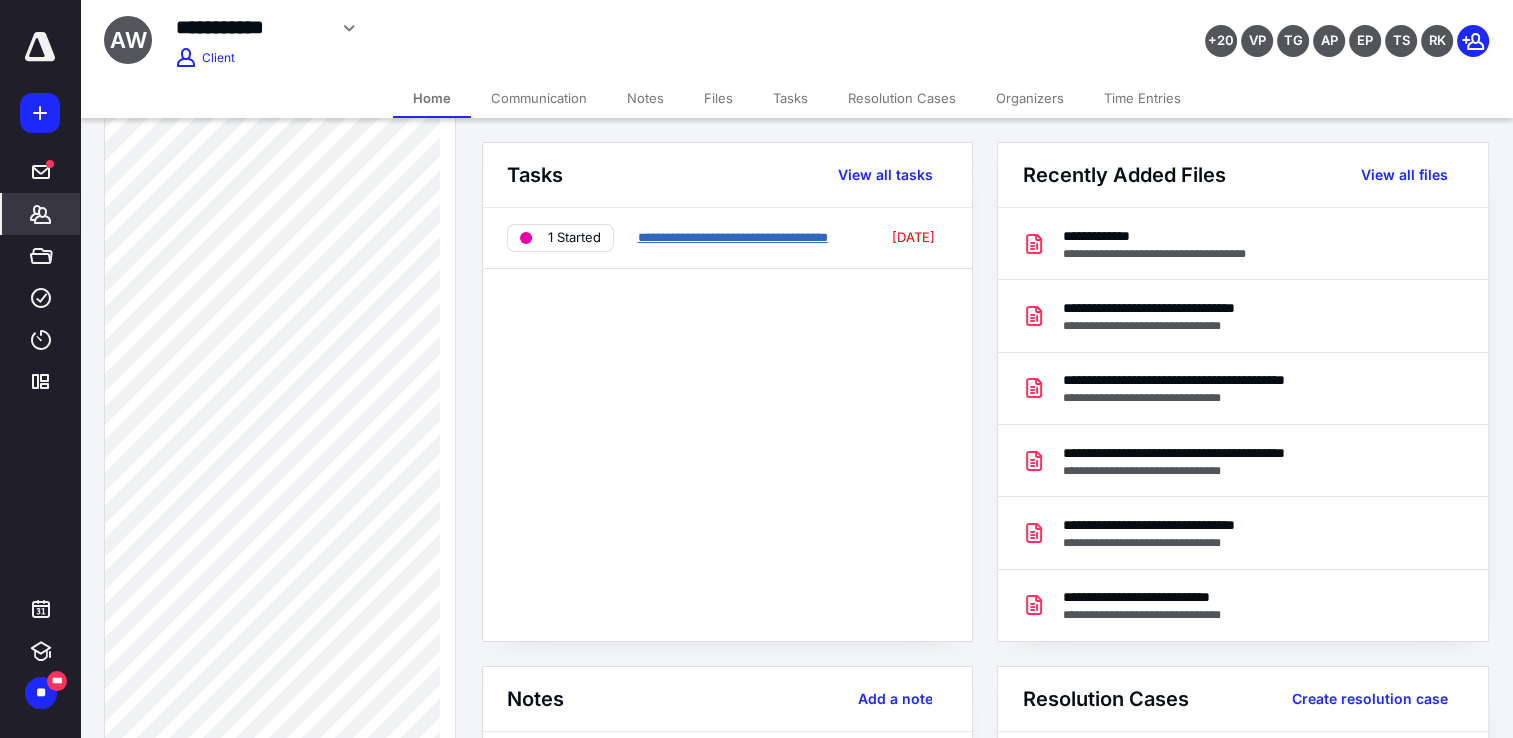 click on "**********" at bounding box center (732, 237) 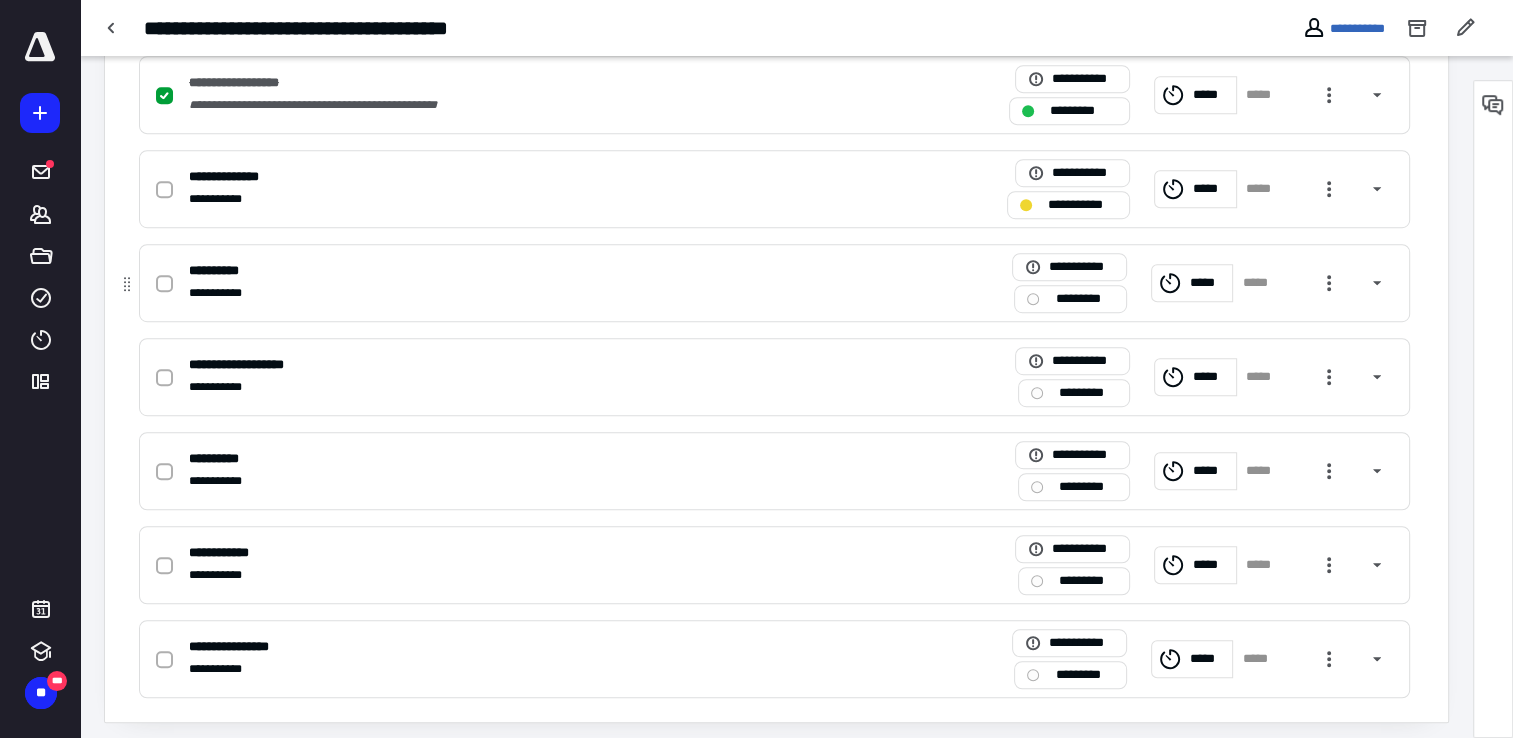 scroll, scrollTop: 1188, scrollLeft: 0, axis: vertical 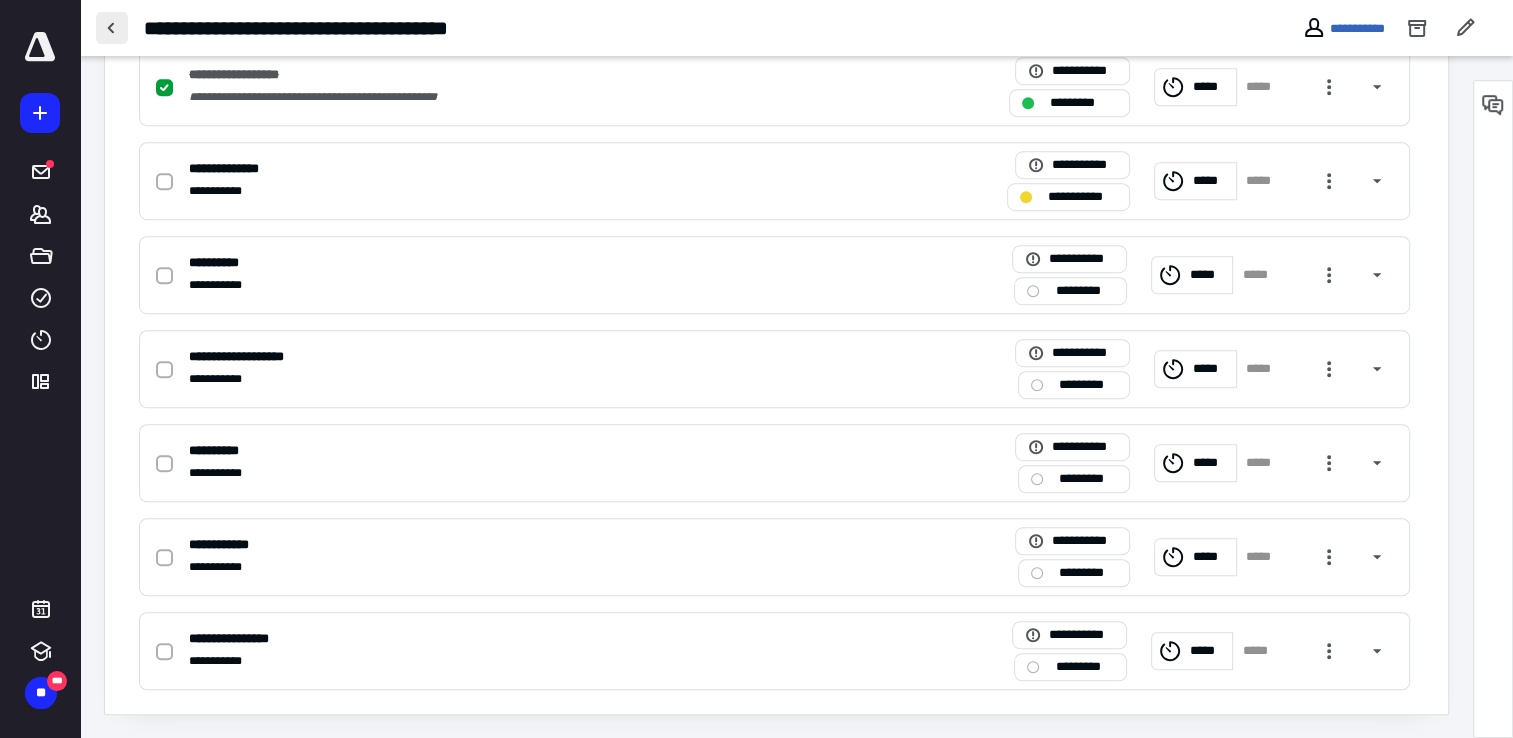 click at bounding box center (112, 28) 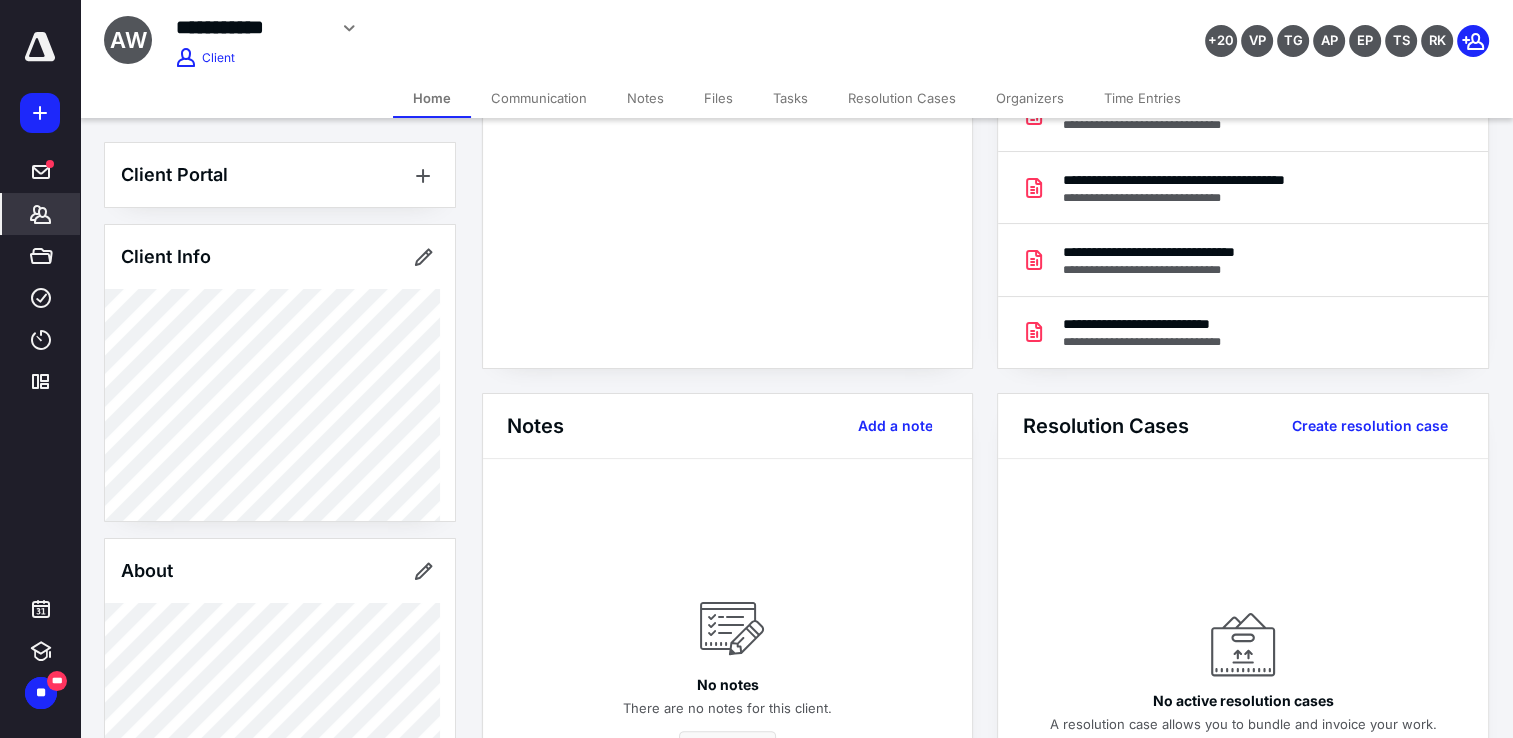 scroll, scrollTop: 600, scrollLeft: 0, axis: vertical 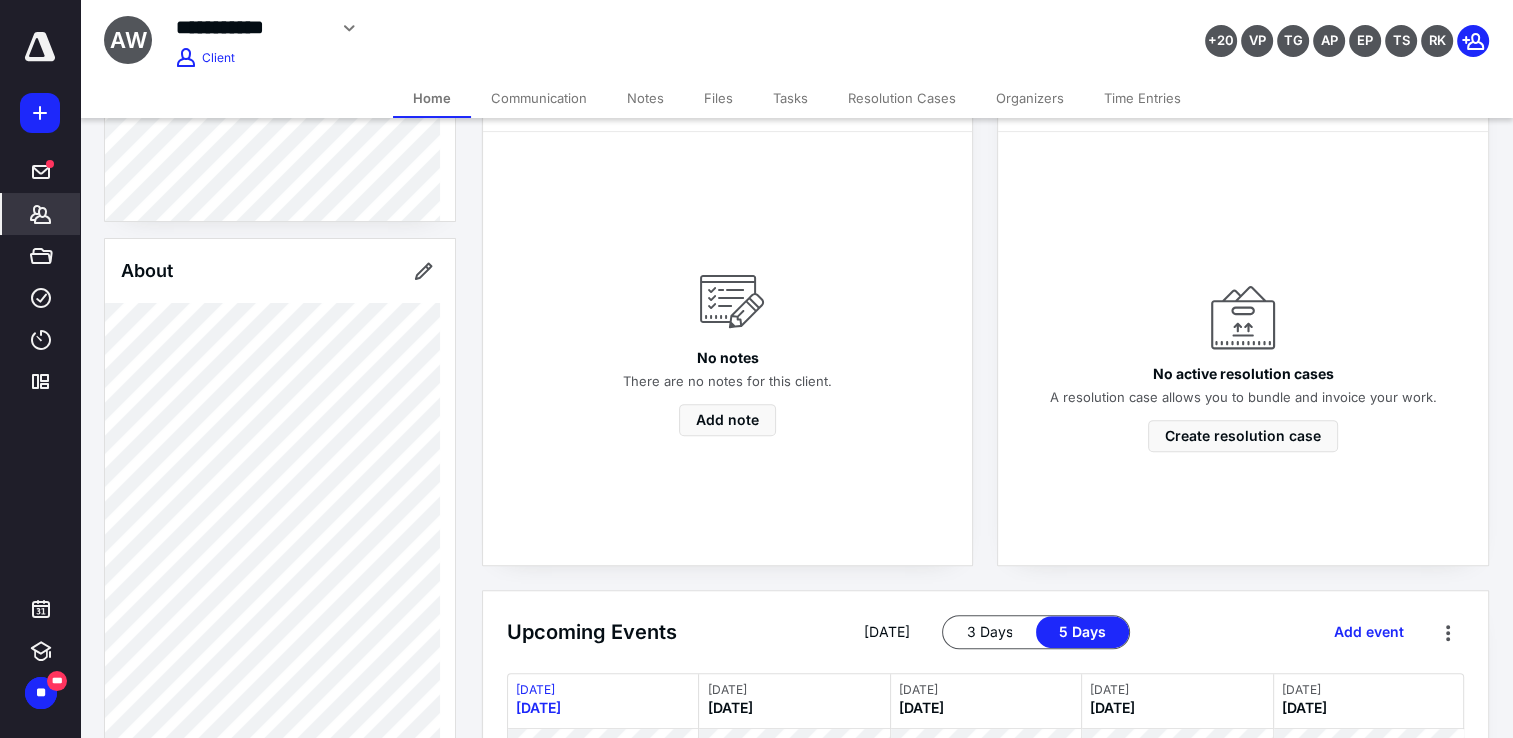 drag, startPoint x: 40, startPoint y: 63, endPoint x: 23, endPoint y: 50, distance: 21.400934 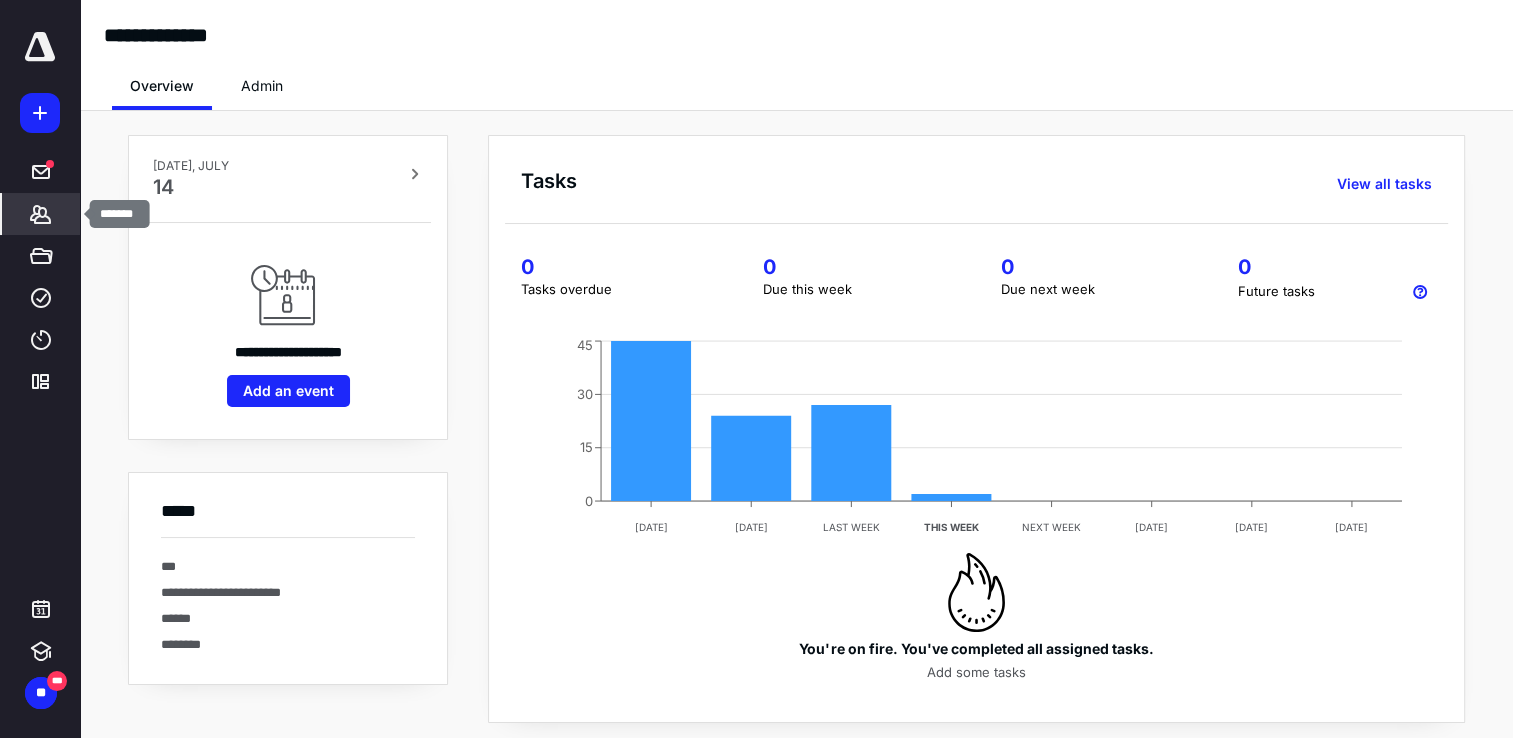 click 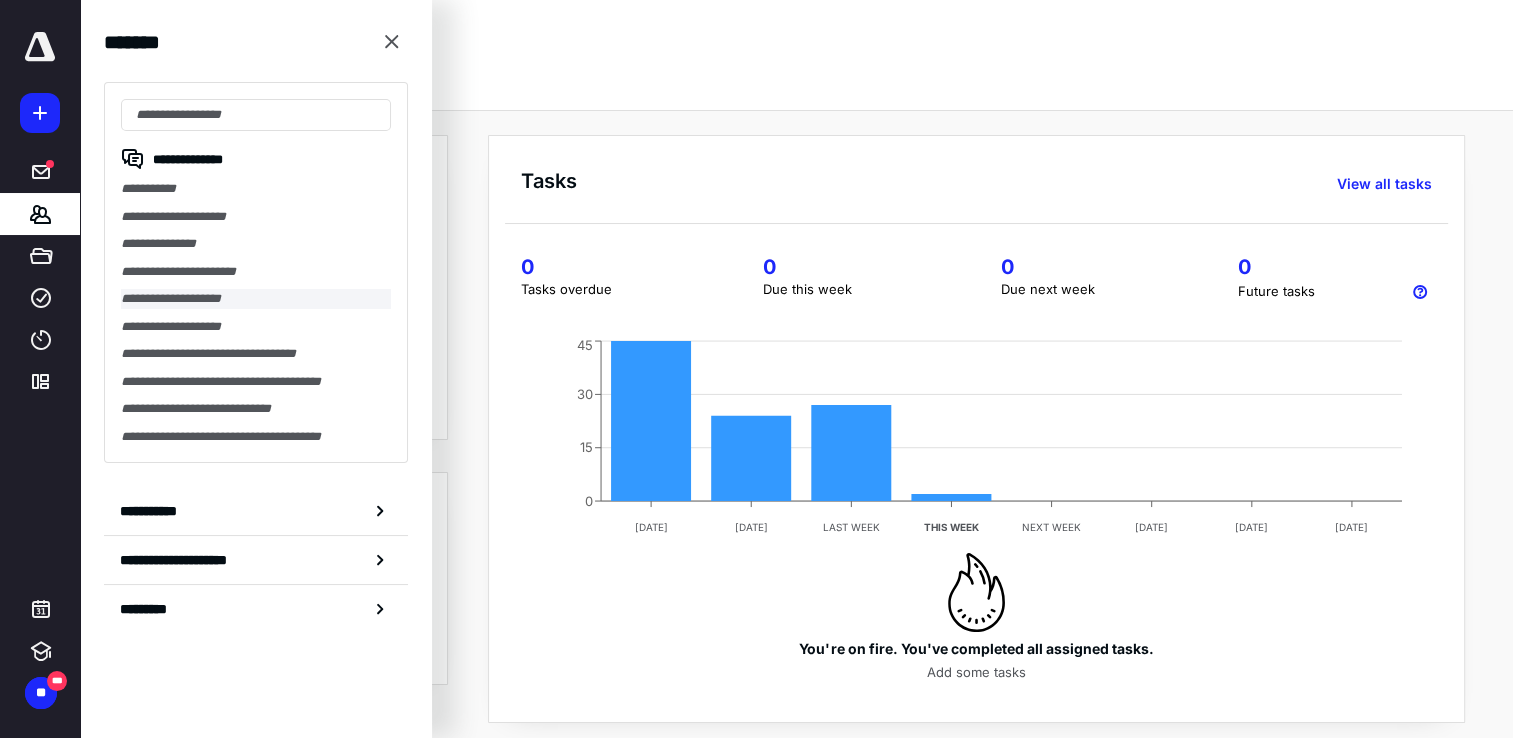 click on "**********" at bounding box center (256, 299) 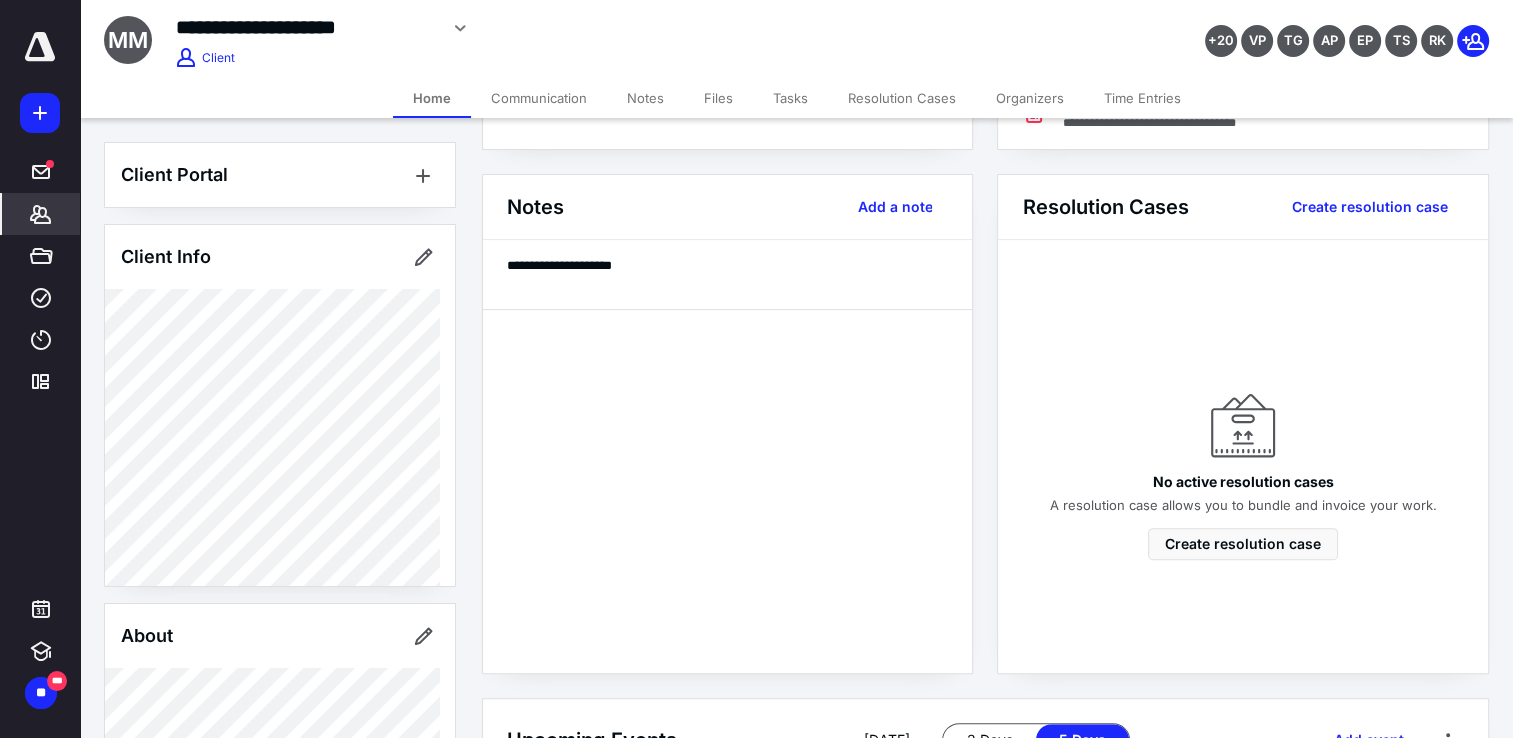 scroll, scrollTop: 500, scrollLeft: 0, axis: vertical 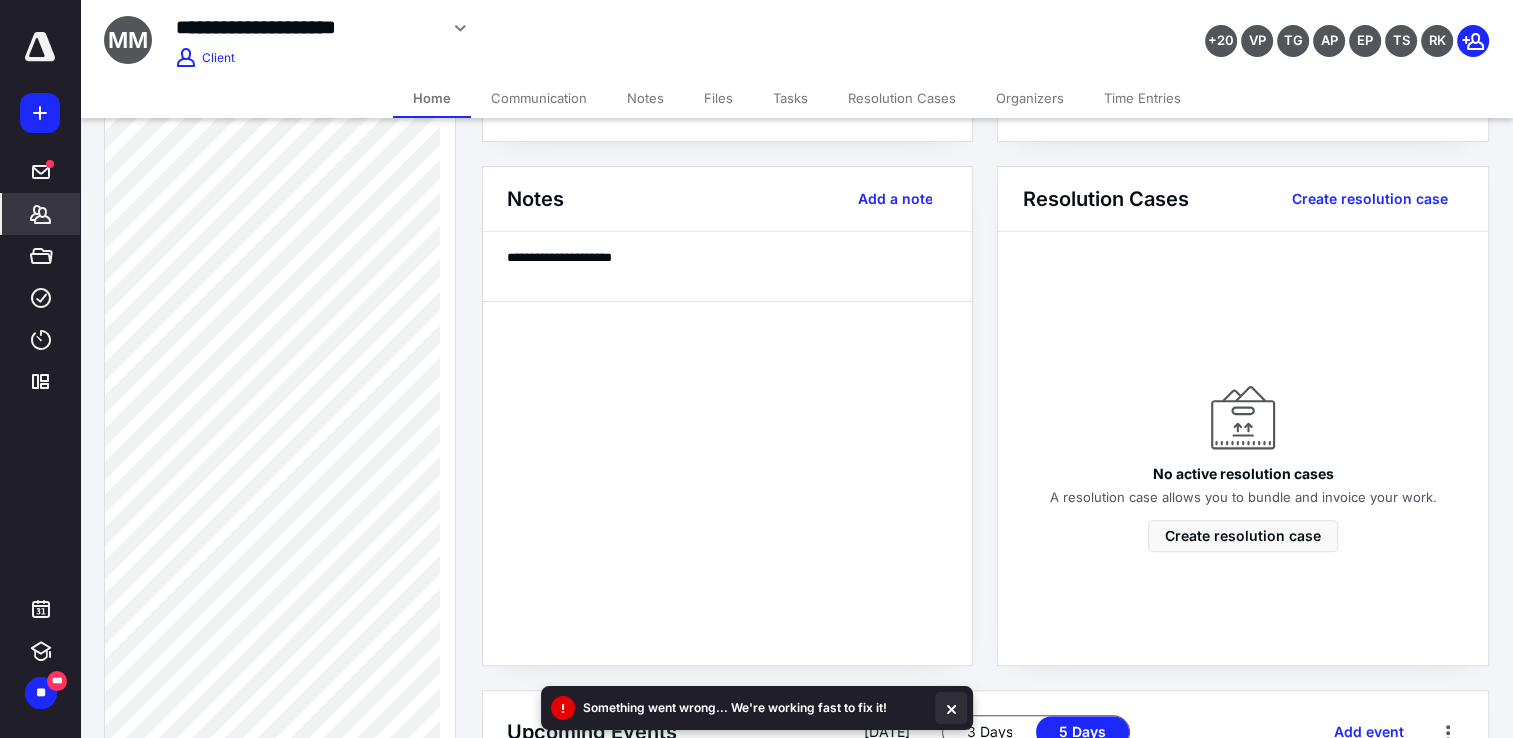 click at bounding box center [951, 708] 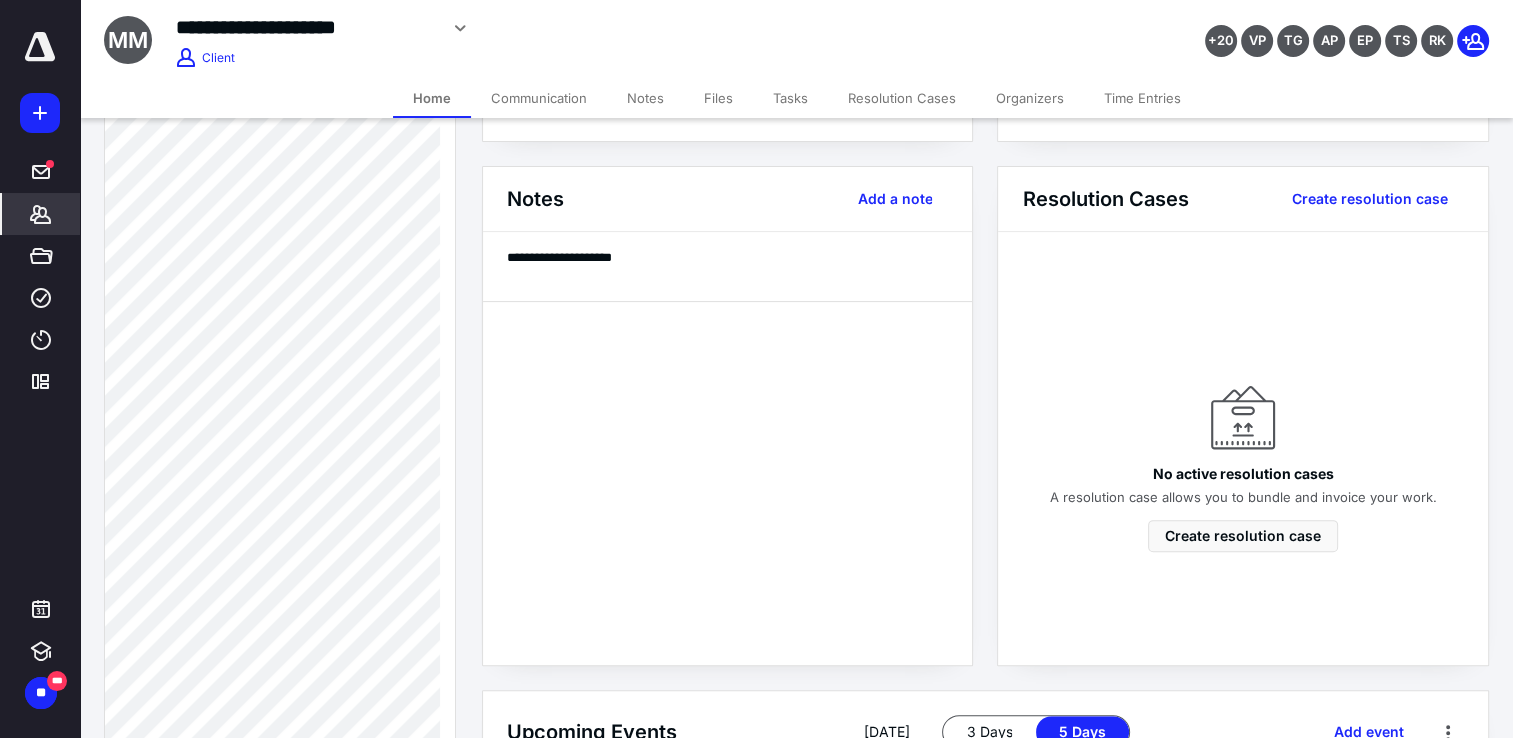 click on "Files" at bounding box center [718, 98] 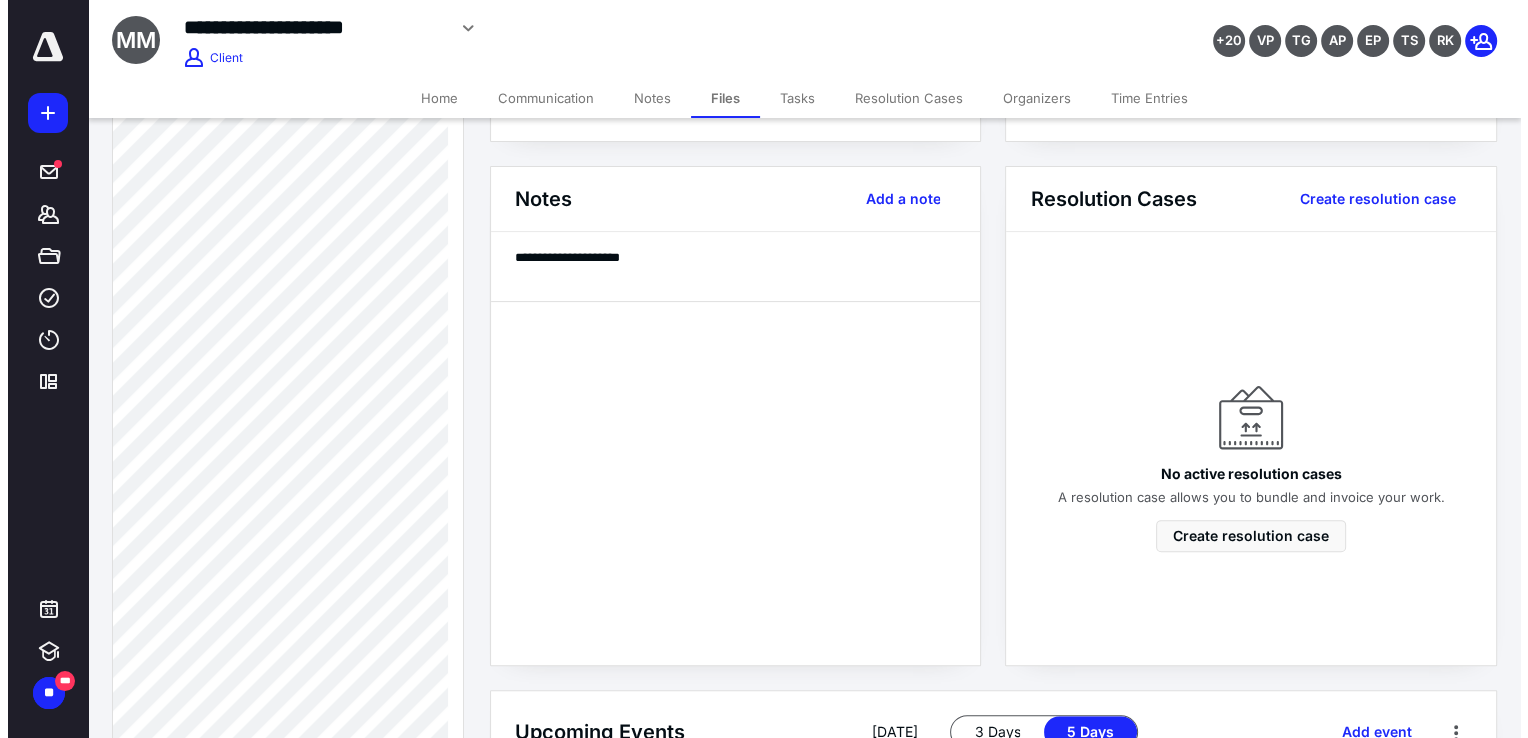 scroll, scrollTop: 0, scrollLeft: 0, axis: both 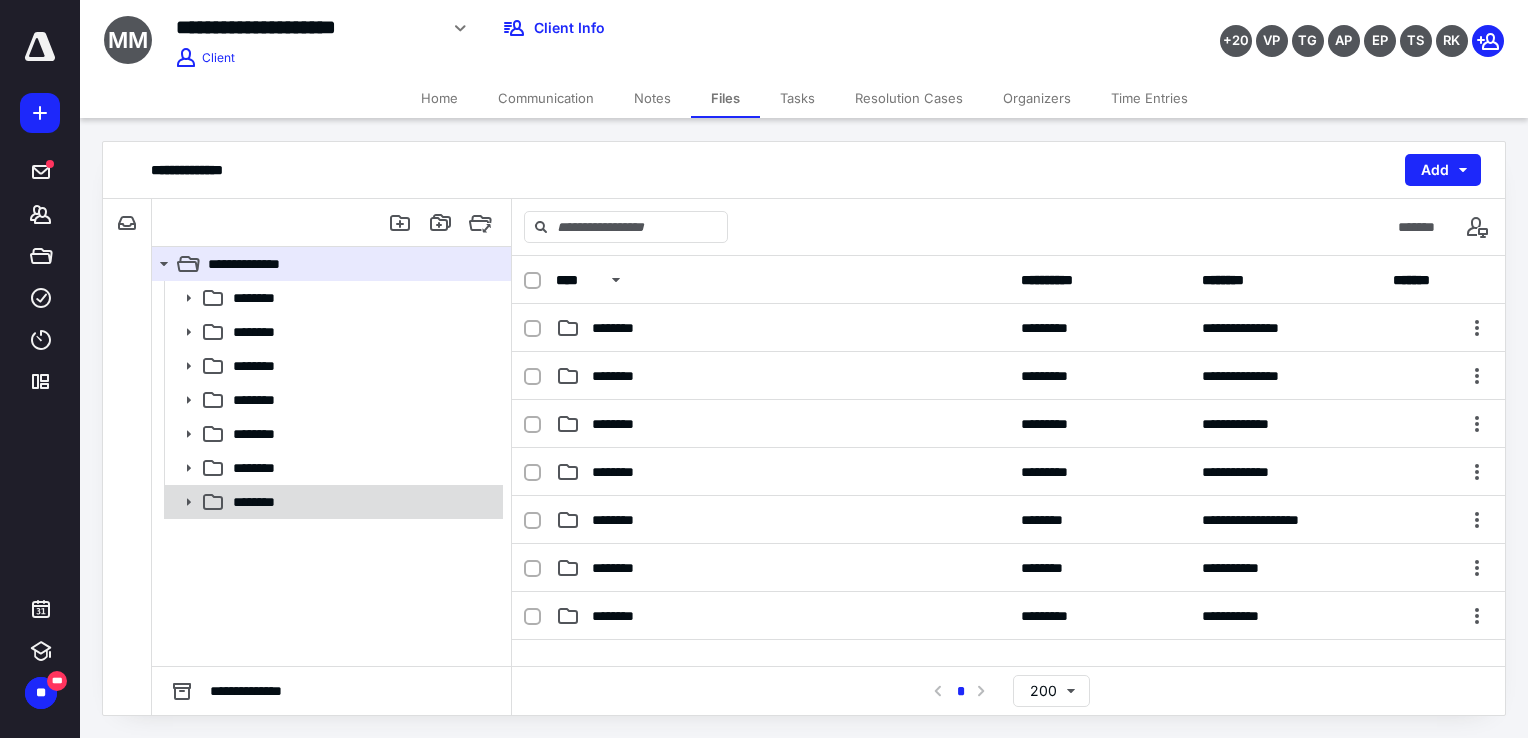 click 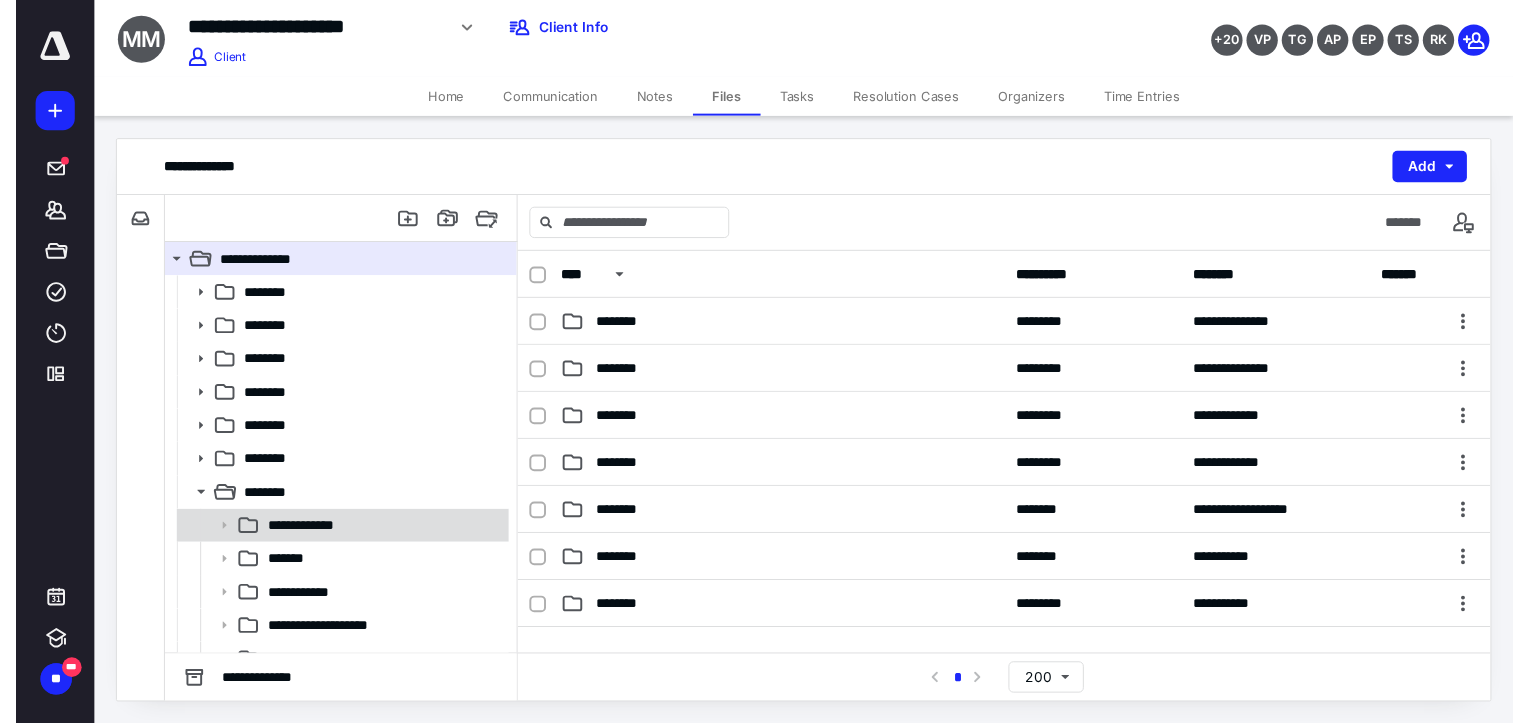 scroll, scrollTop: 55, scrollLeft: 0, axis: vertical 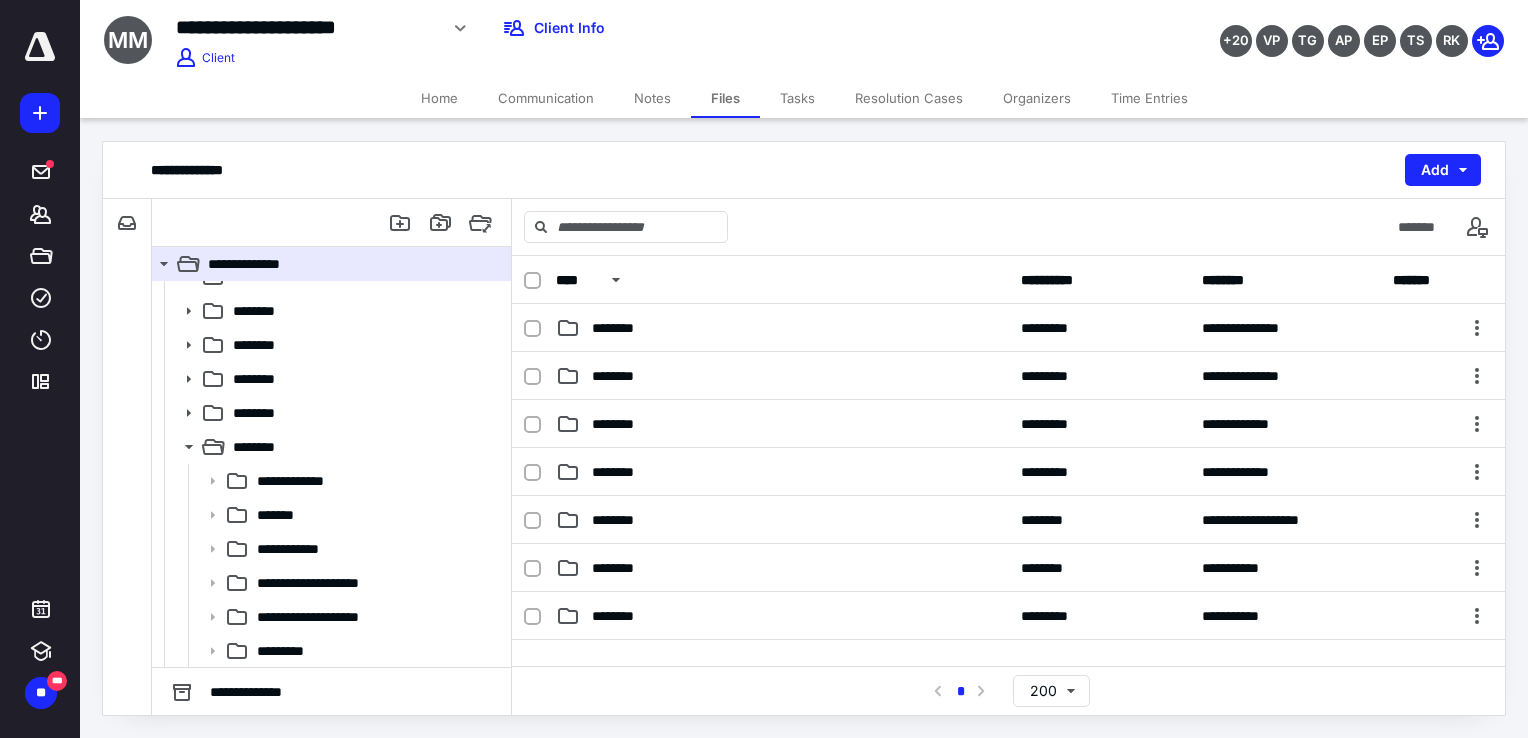 click on "Tasks" at bounding box center [797, 98] 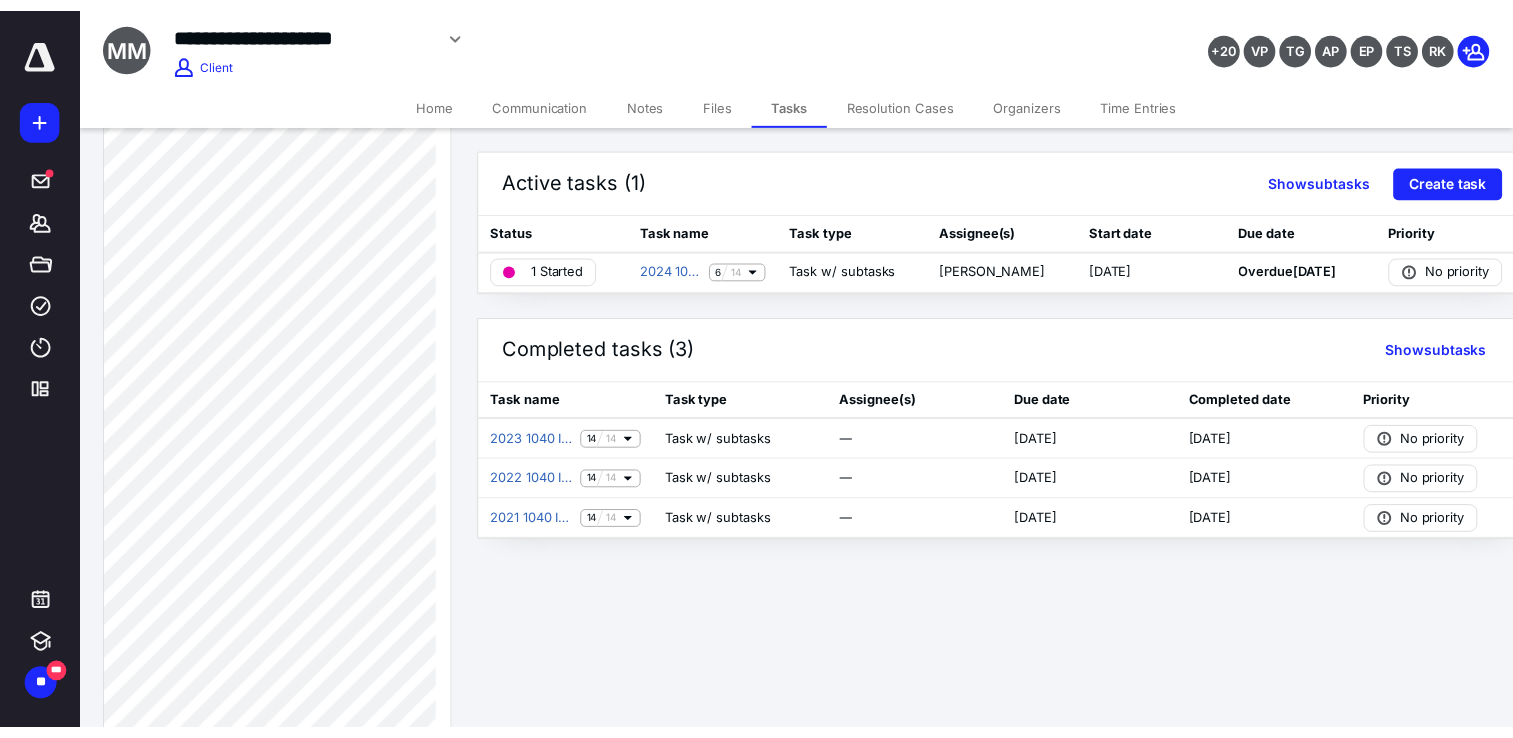 scroll, scrollTop: 900, scrollLeft: 0, axis: vertical 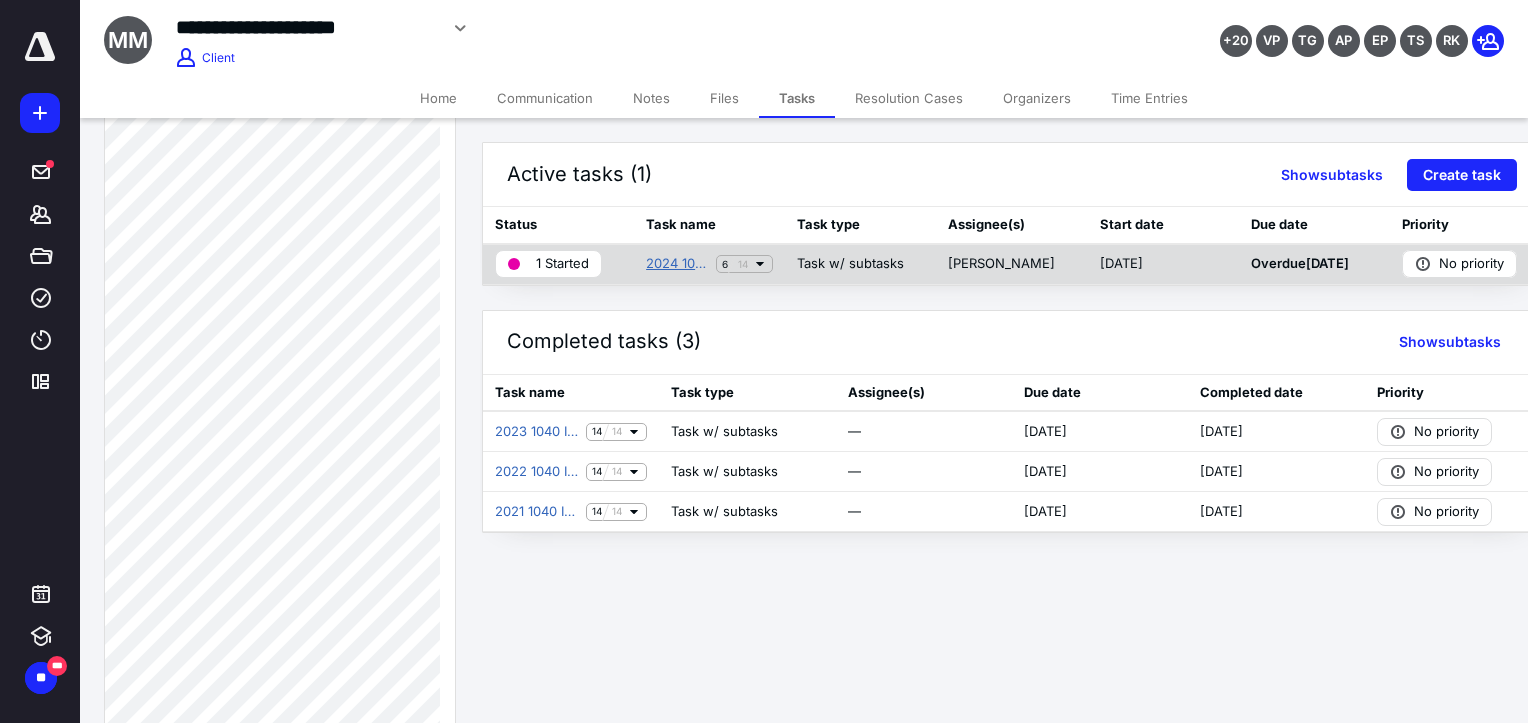 click on "2024 1040 Individual Income Tax Return" at bounding box center (677, 264) 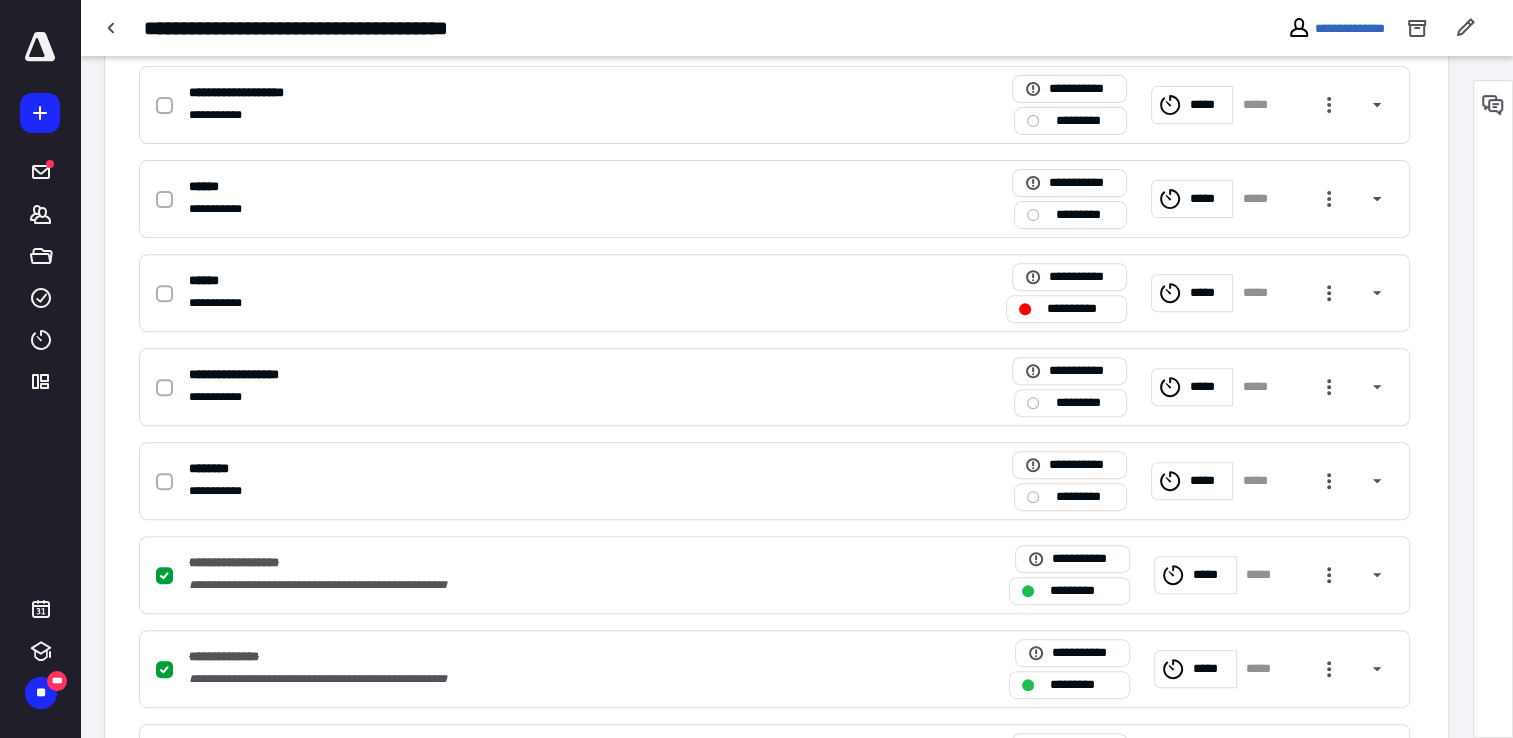 scroll, scrollTop: 1188, scrollLeft: 0, axis: vertical 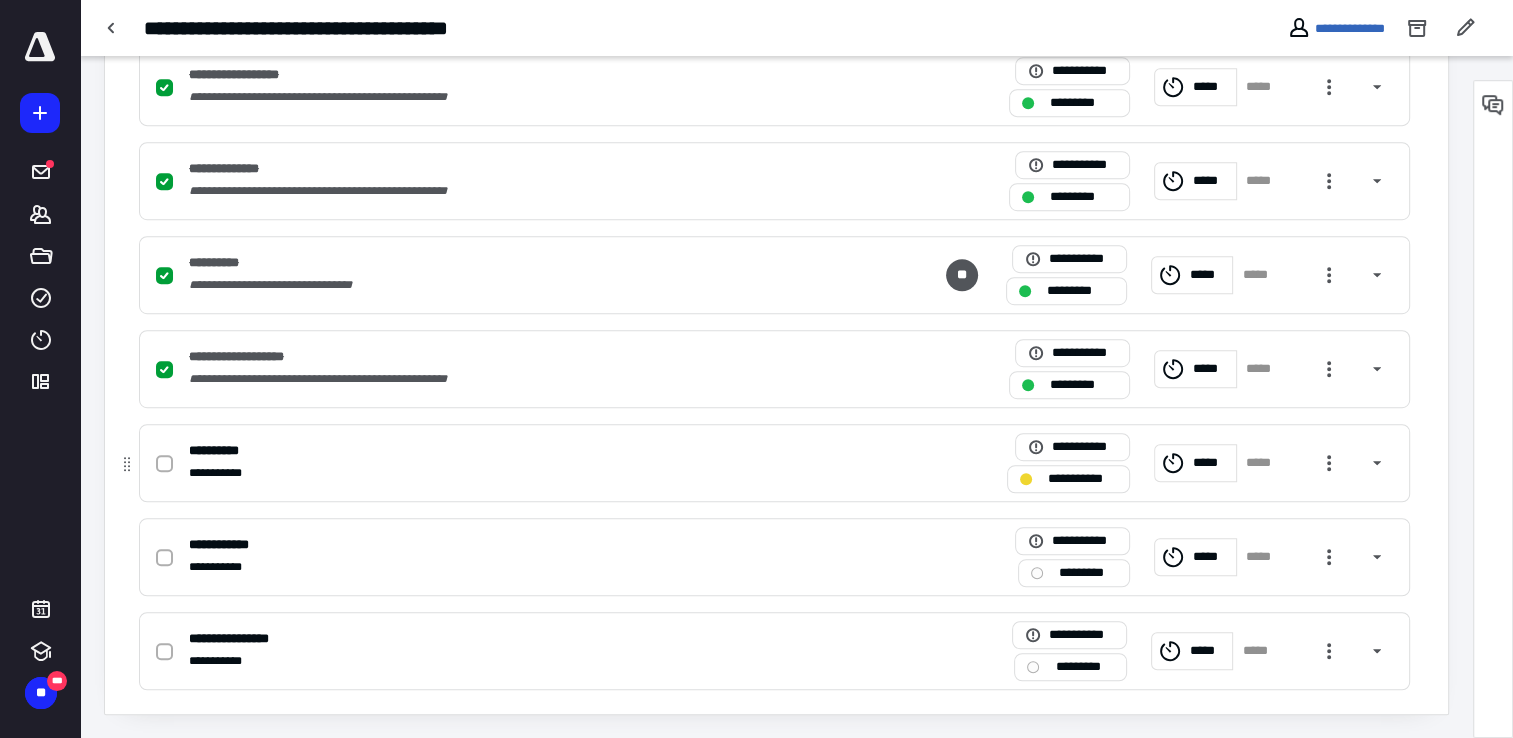 click on "*****" at bounding box center (1195, 463) 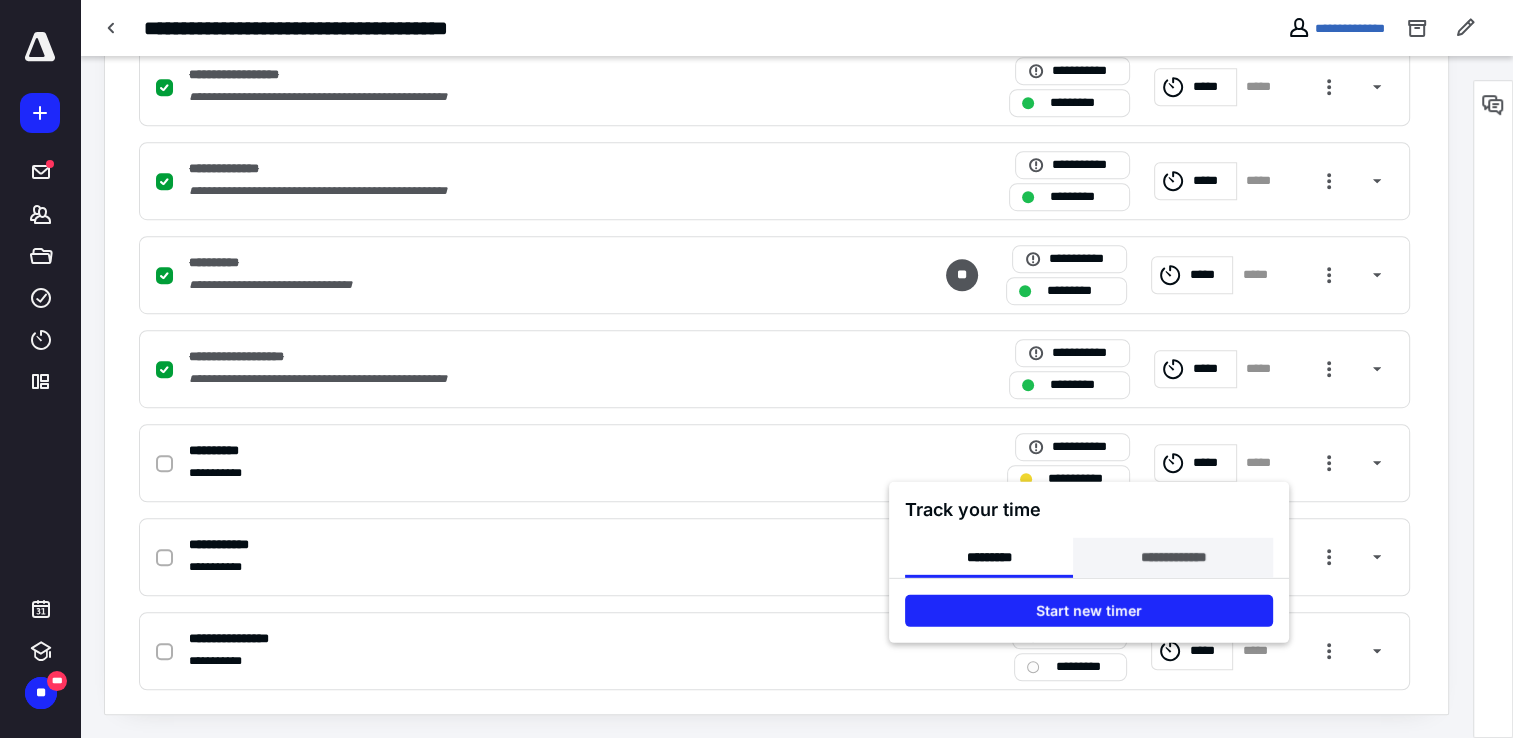 click on "**********" at bounding box center (1172, 558) 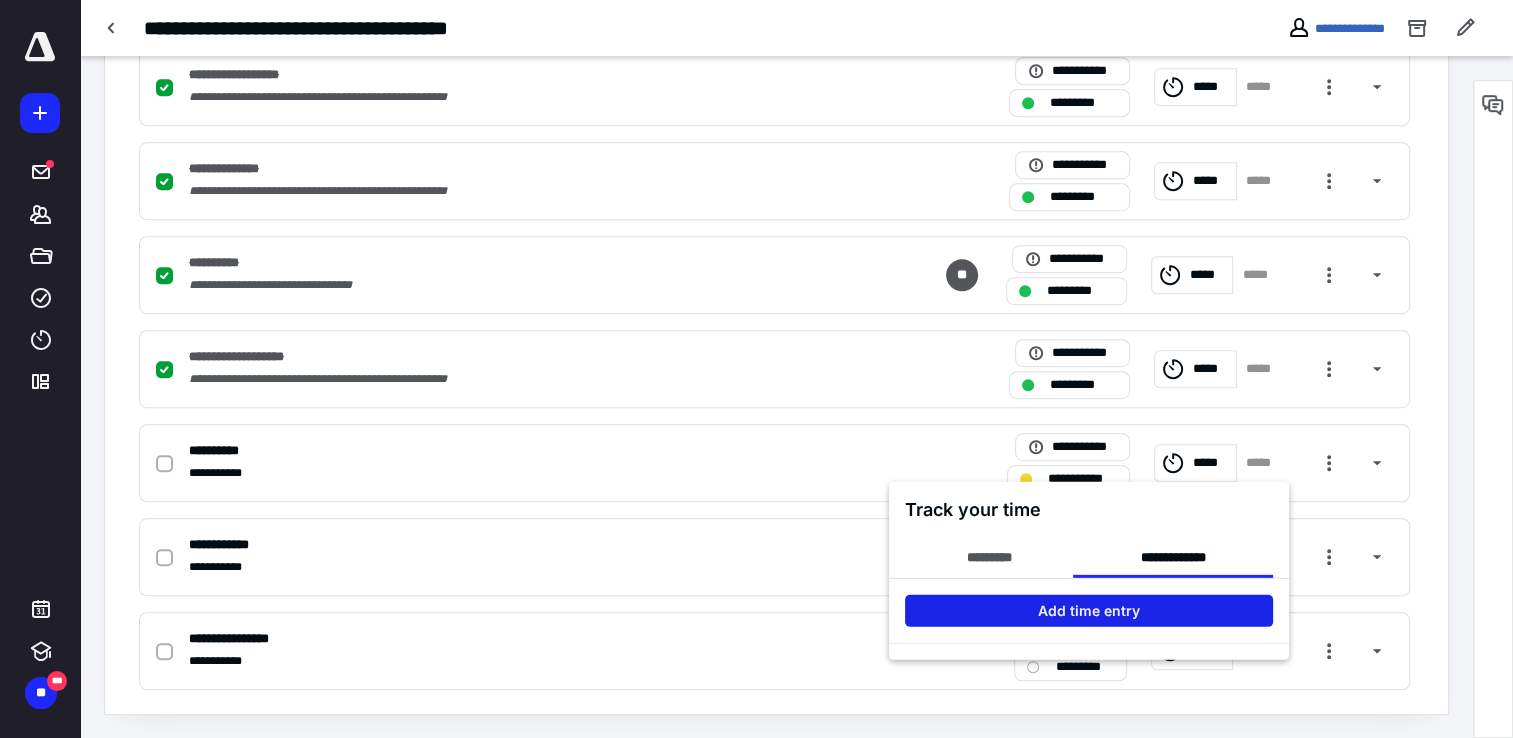 click on "Add time entry" at bounding box center [1089, 611] 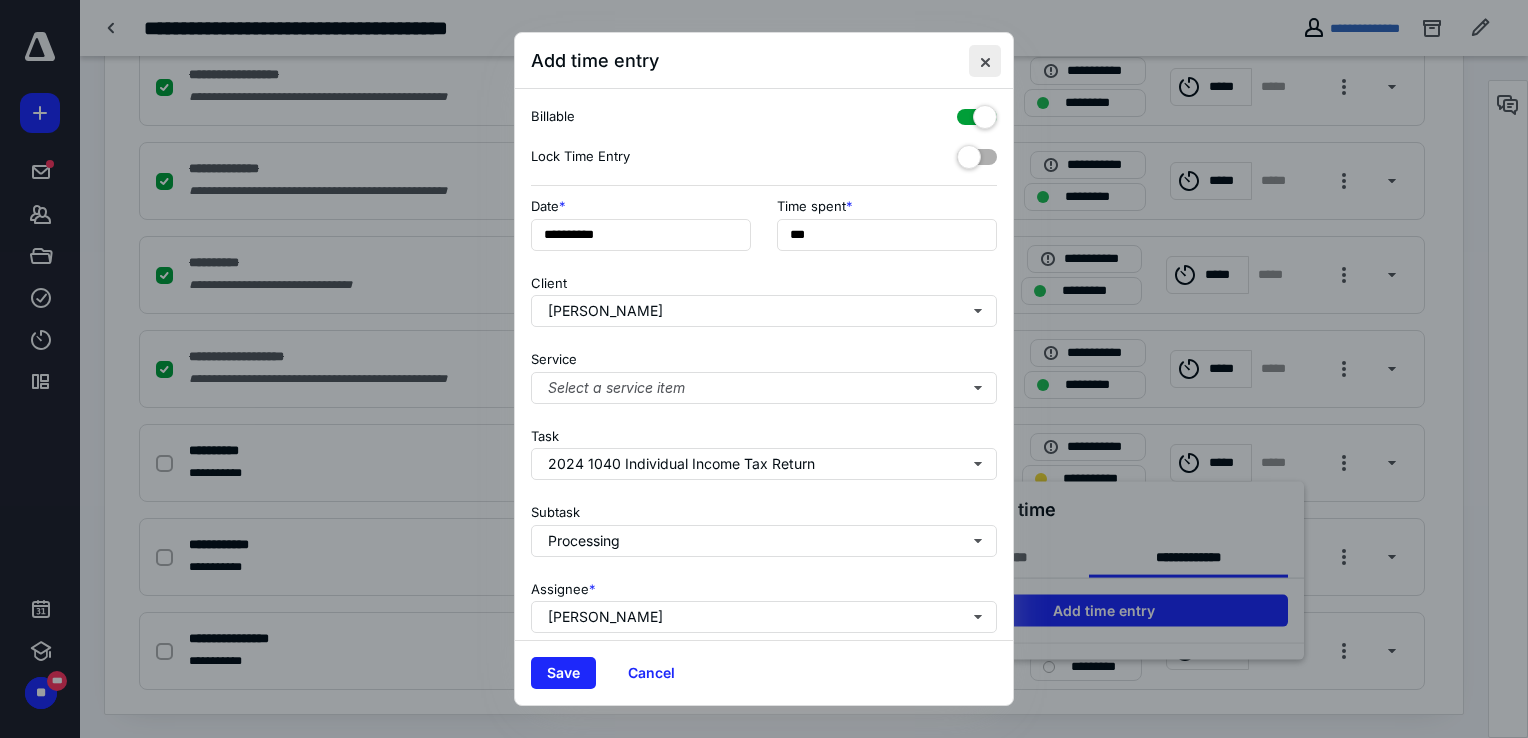 click at bounding box center (985, 61) 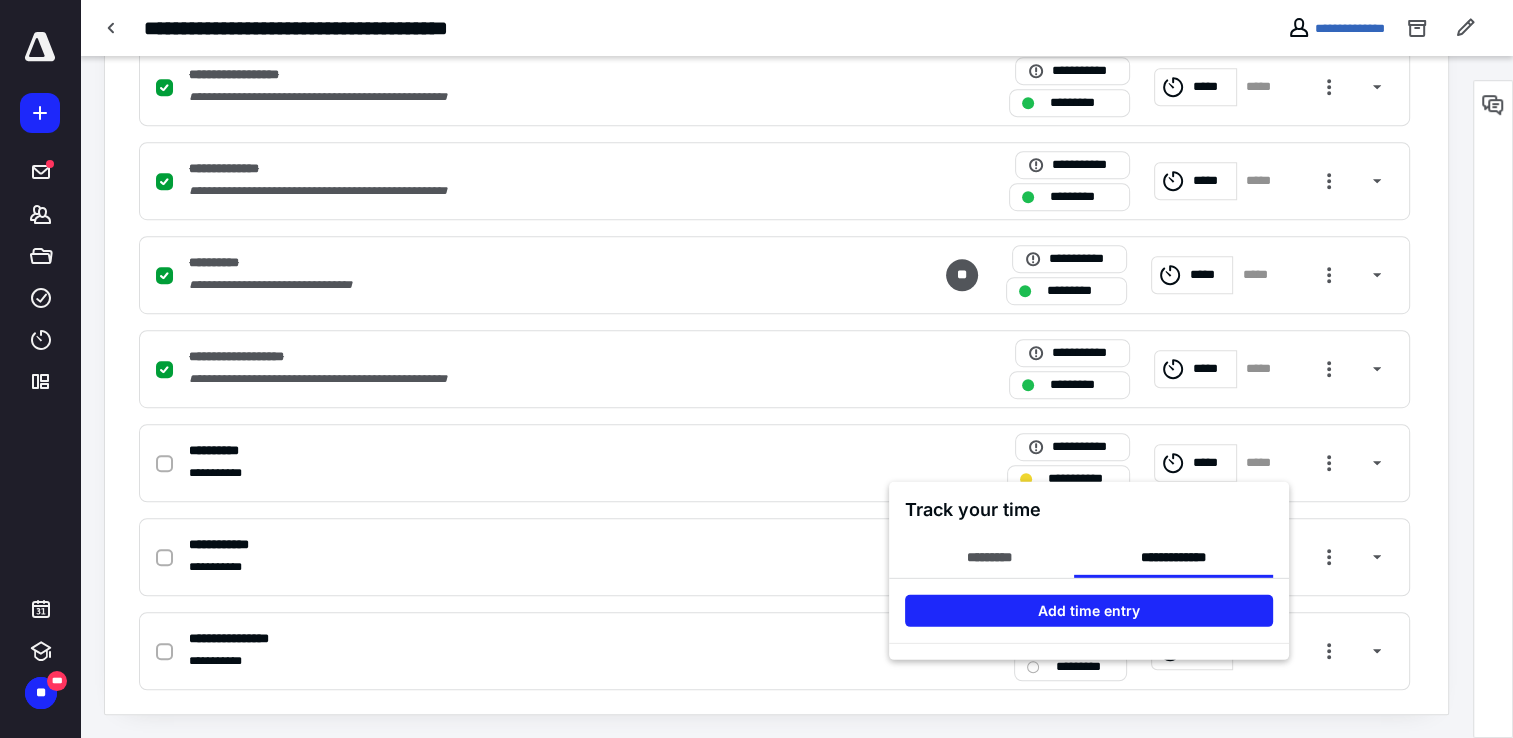 click at bounding box center (756, 369) 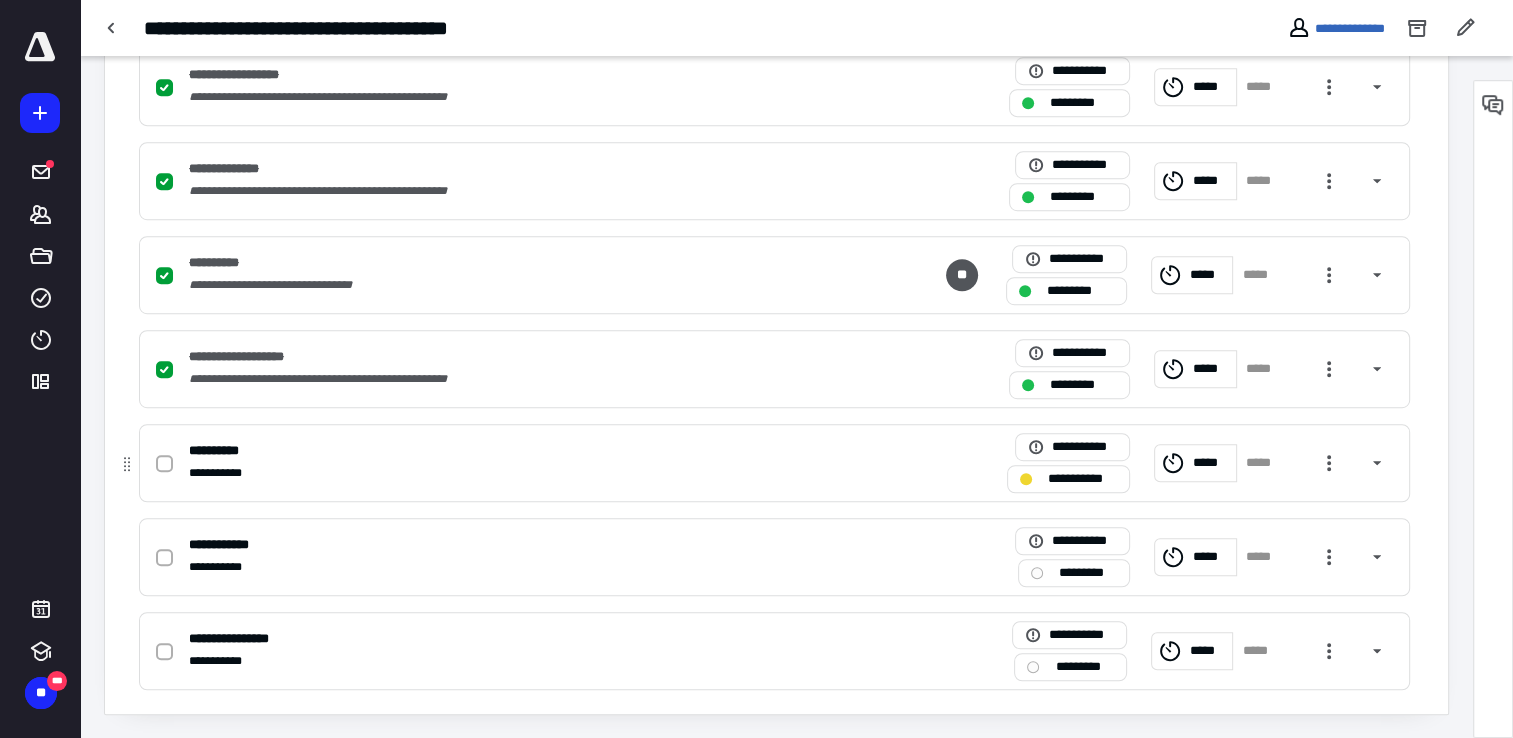click on "**********" at bounding box center [774, 463] 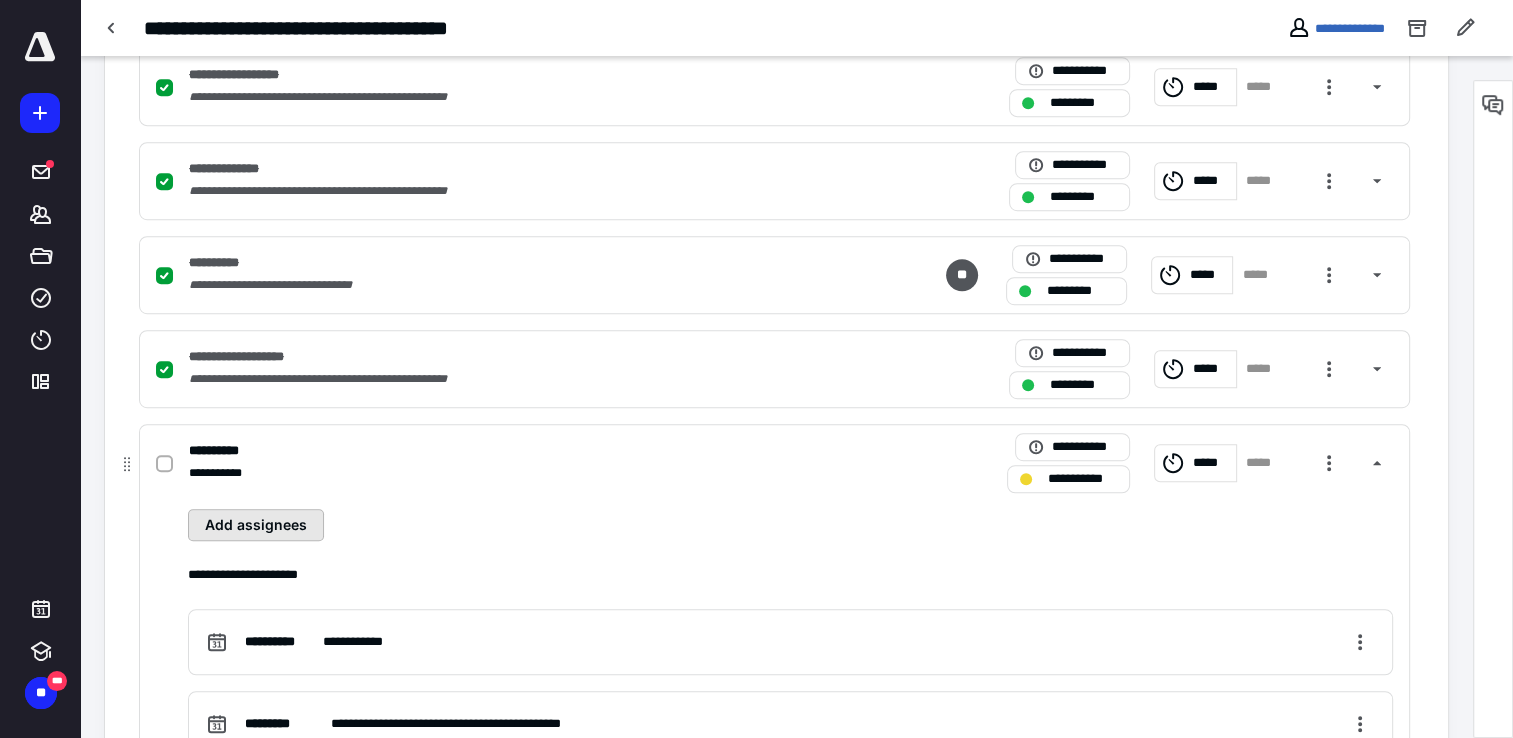 click on "Add assignees" at bounding box center (256, 525) 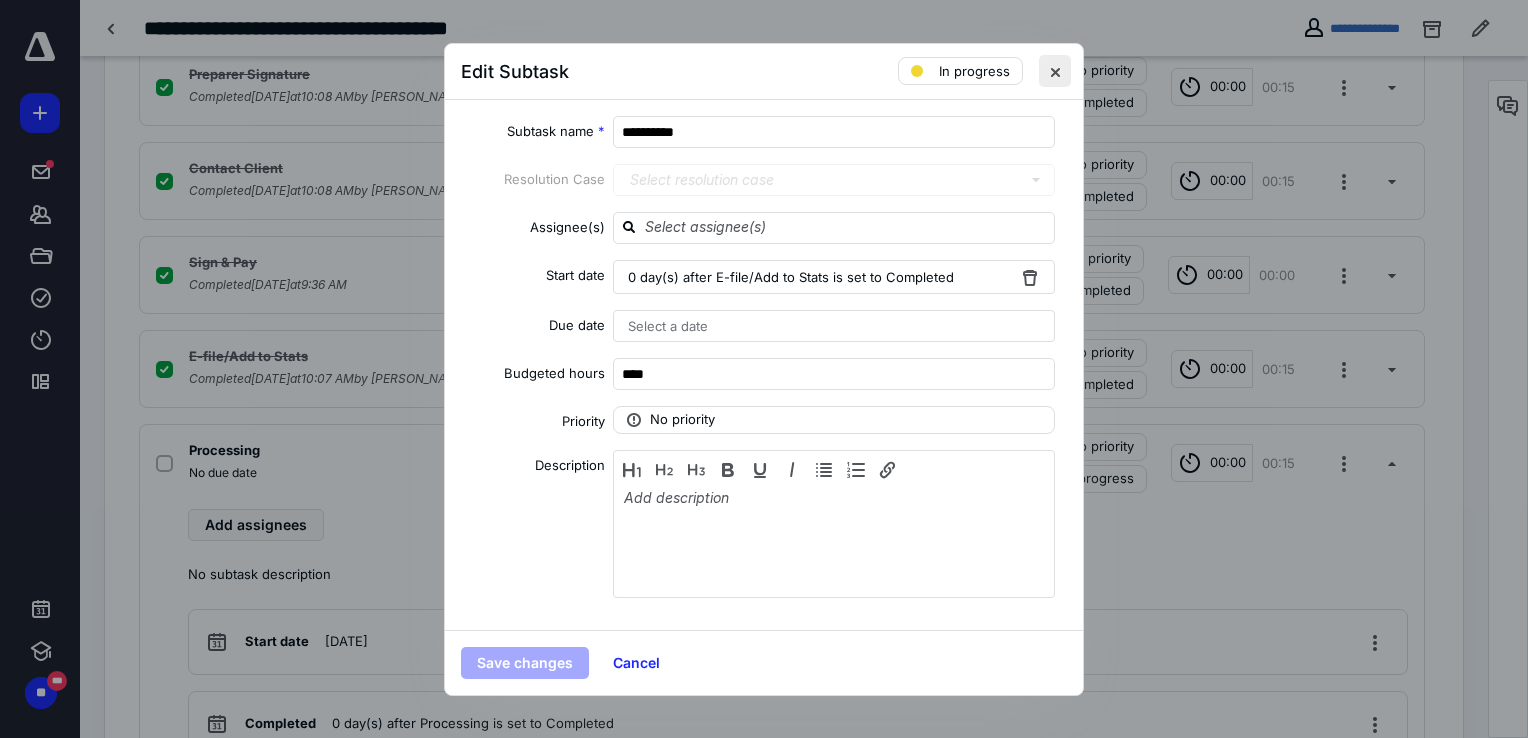 click at bounding box center (1055, 71) 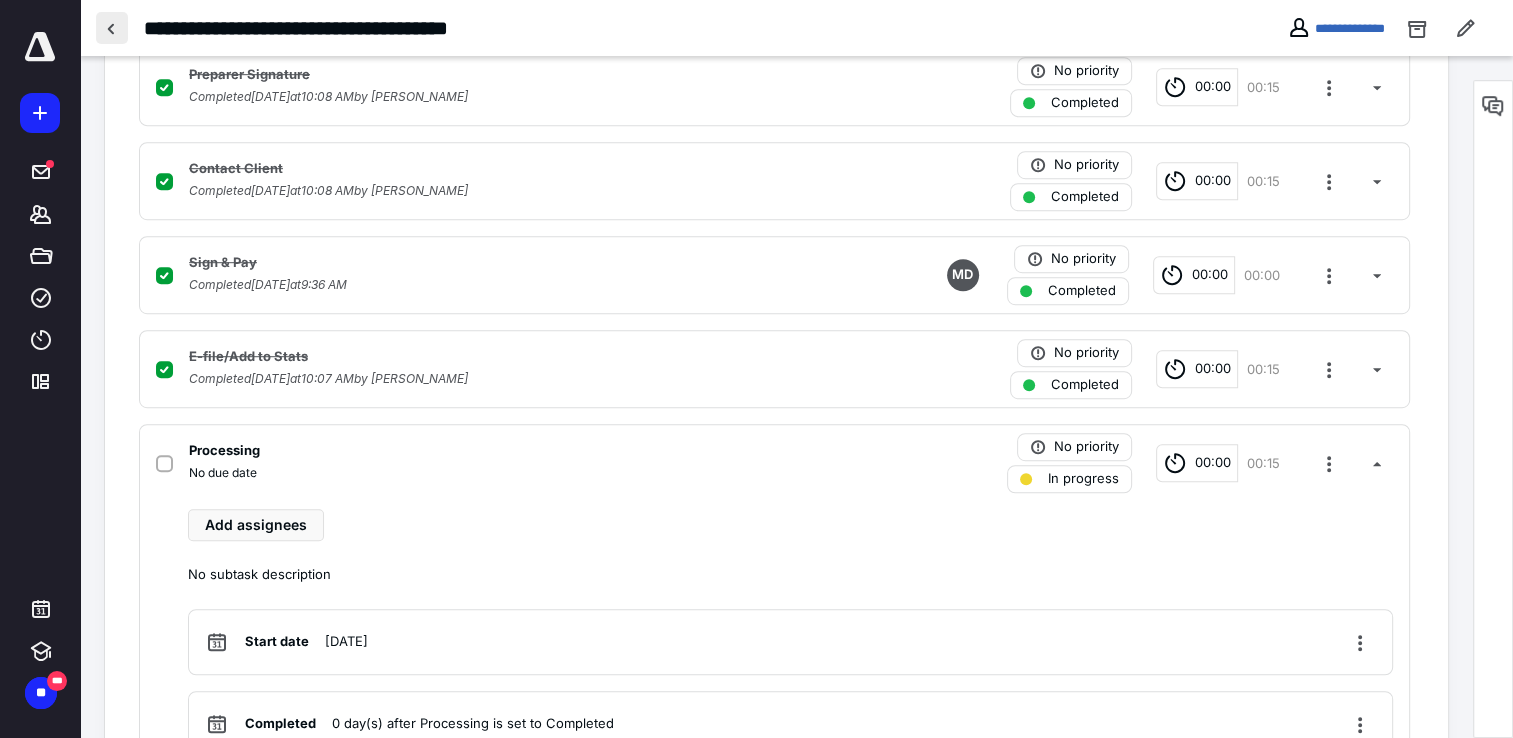 click at bounding box center (112, 28) 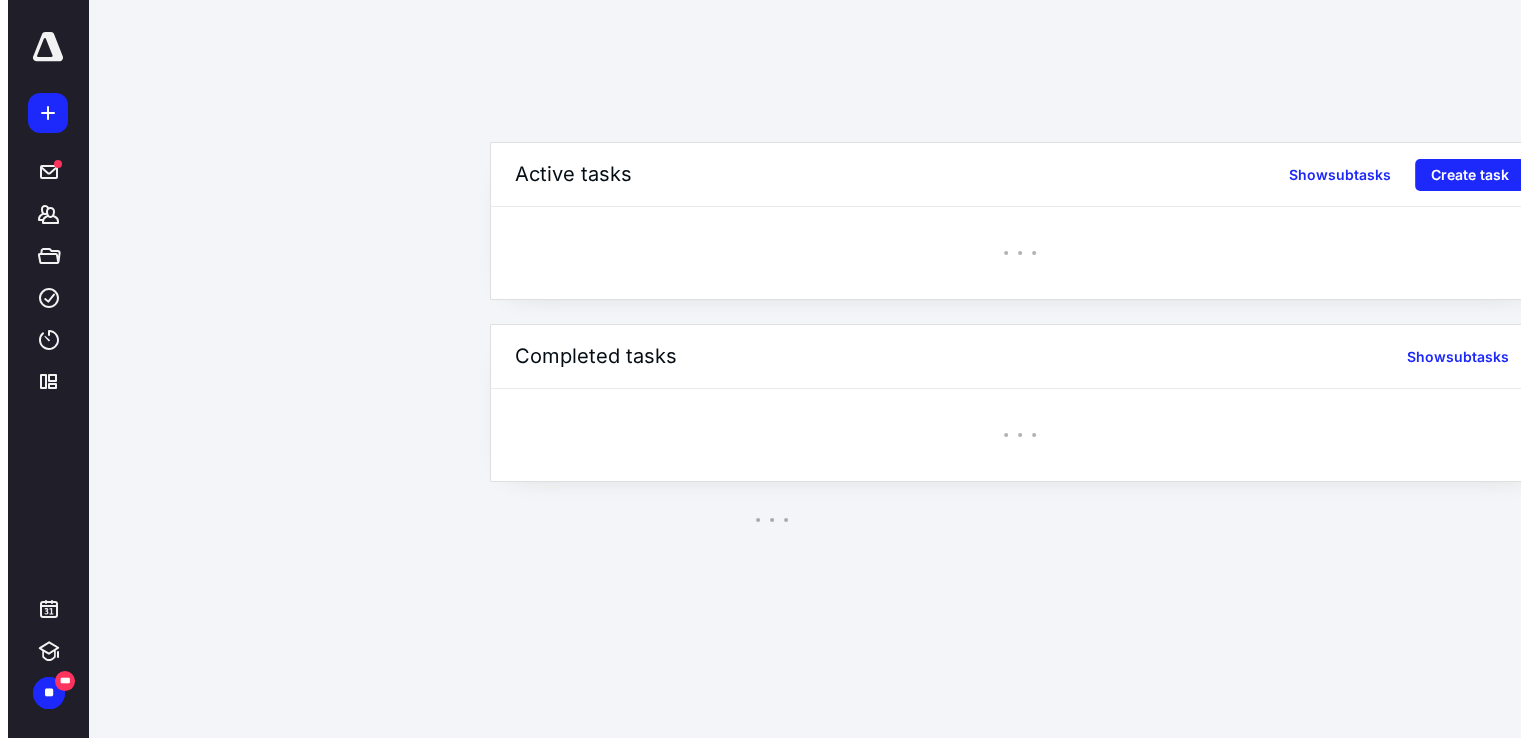 scroll, scrollTop: 0, scrollLeft: 0, axis: both 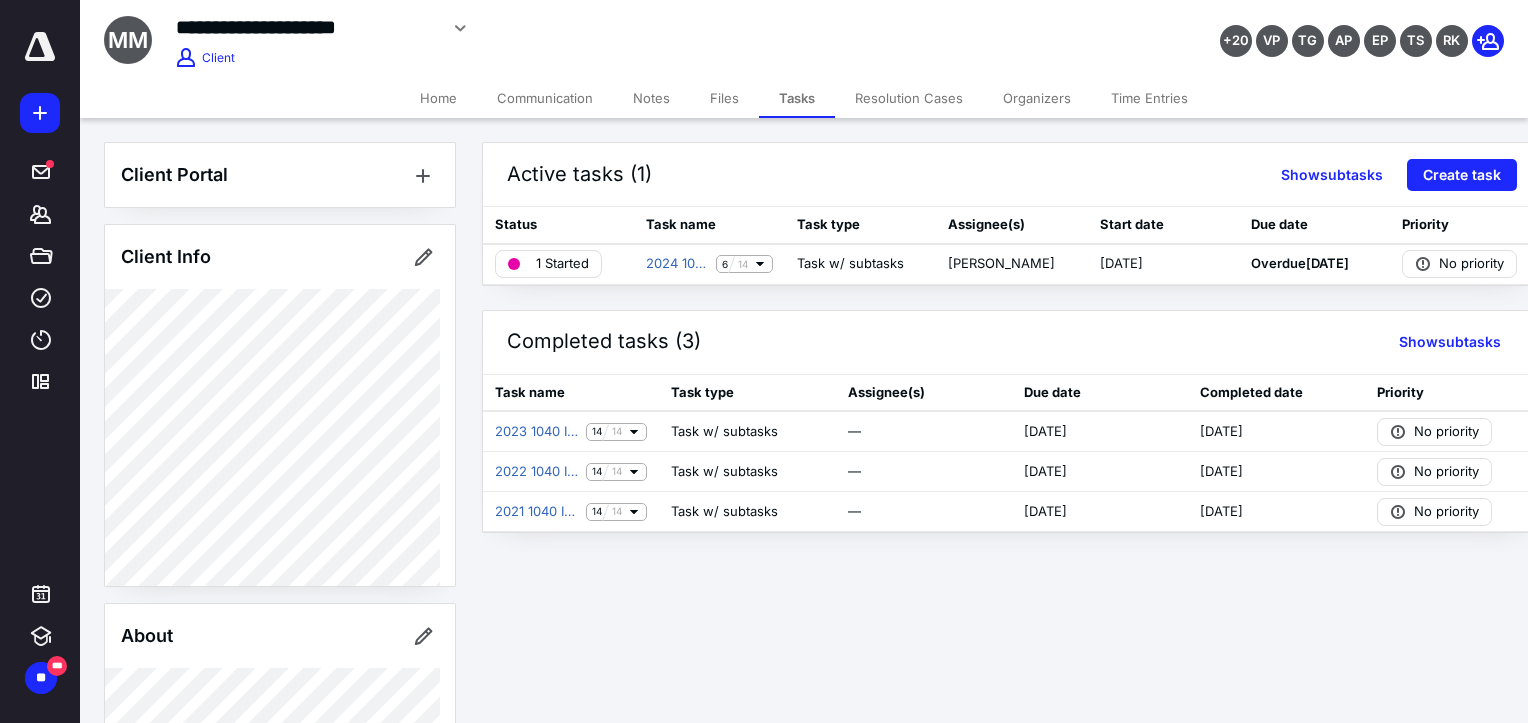 click on "Files" at bounding box center [724, 98] 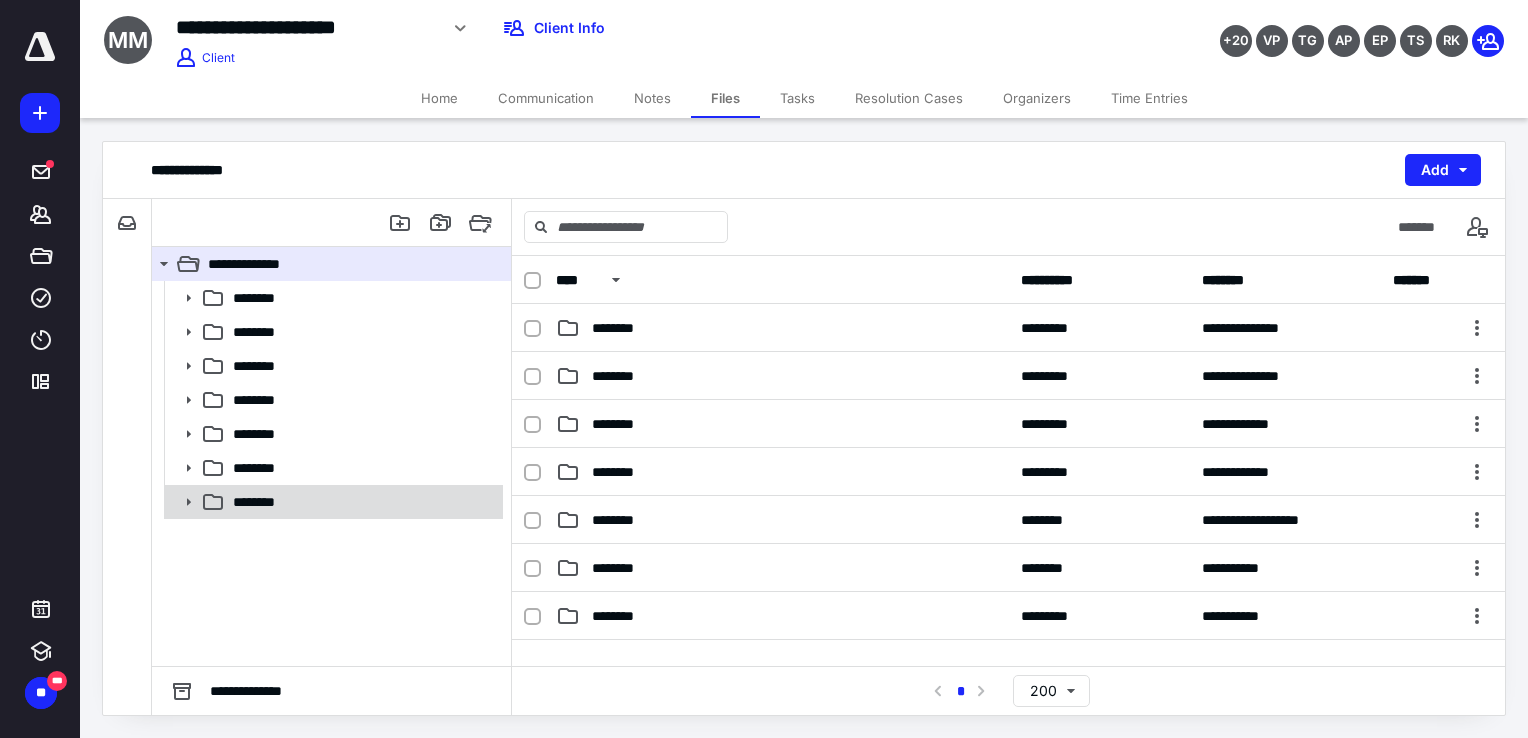 click 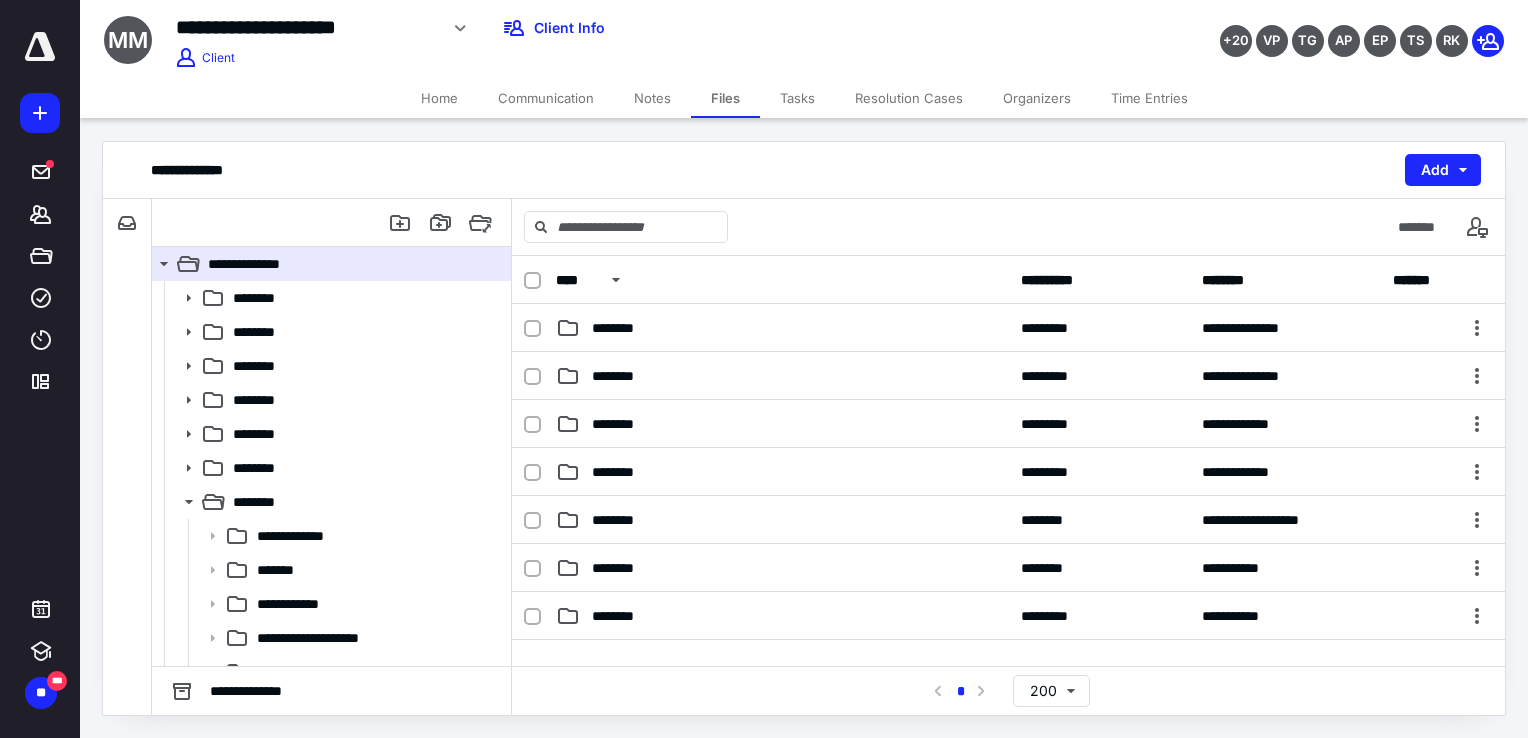 scroll, scrollTop: 271, scrollLeft: 0, axis: vertical 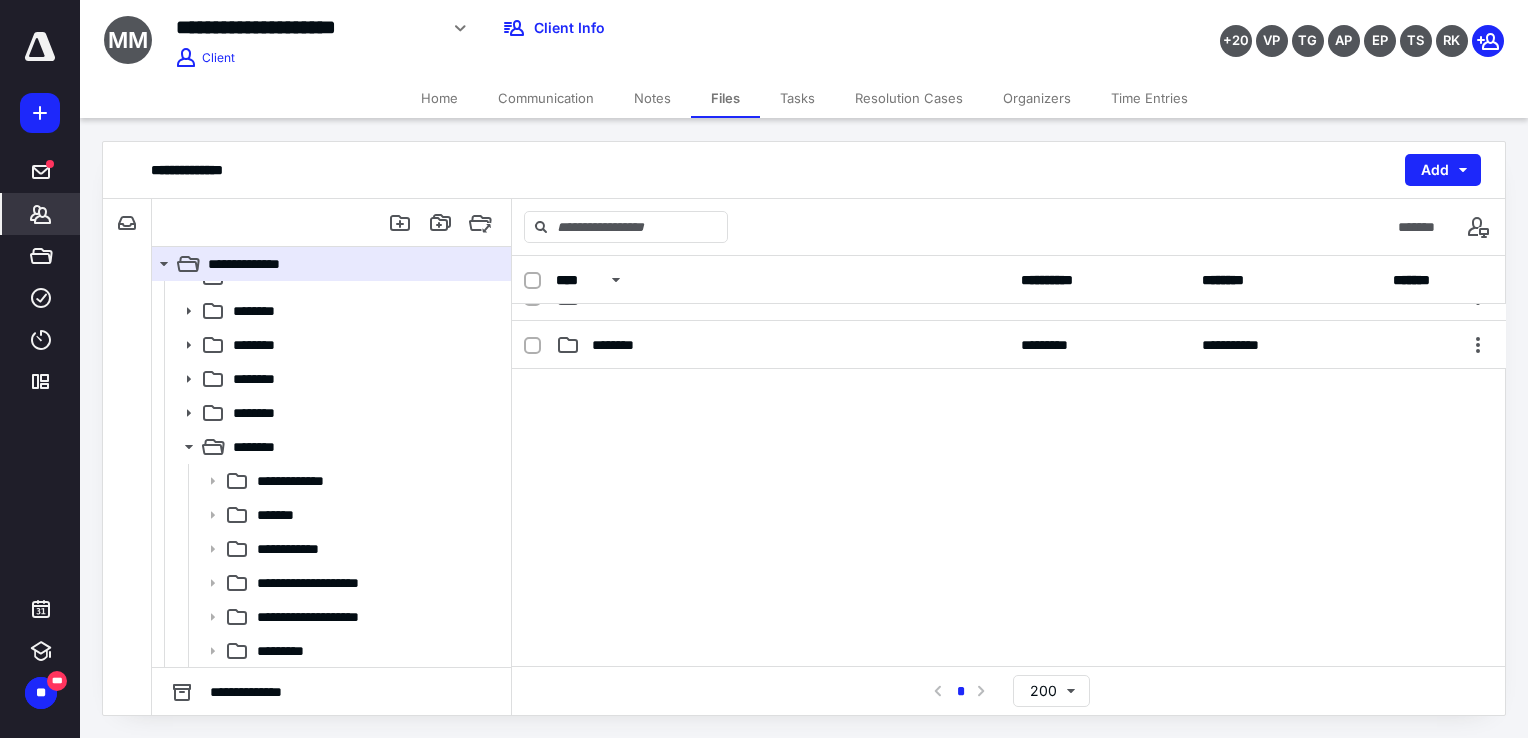 click on "*******" at bounding box center (41, 214) 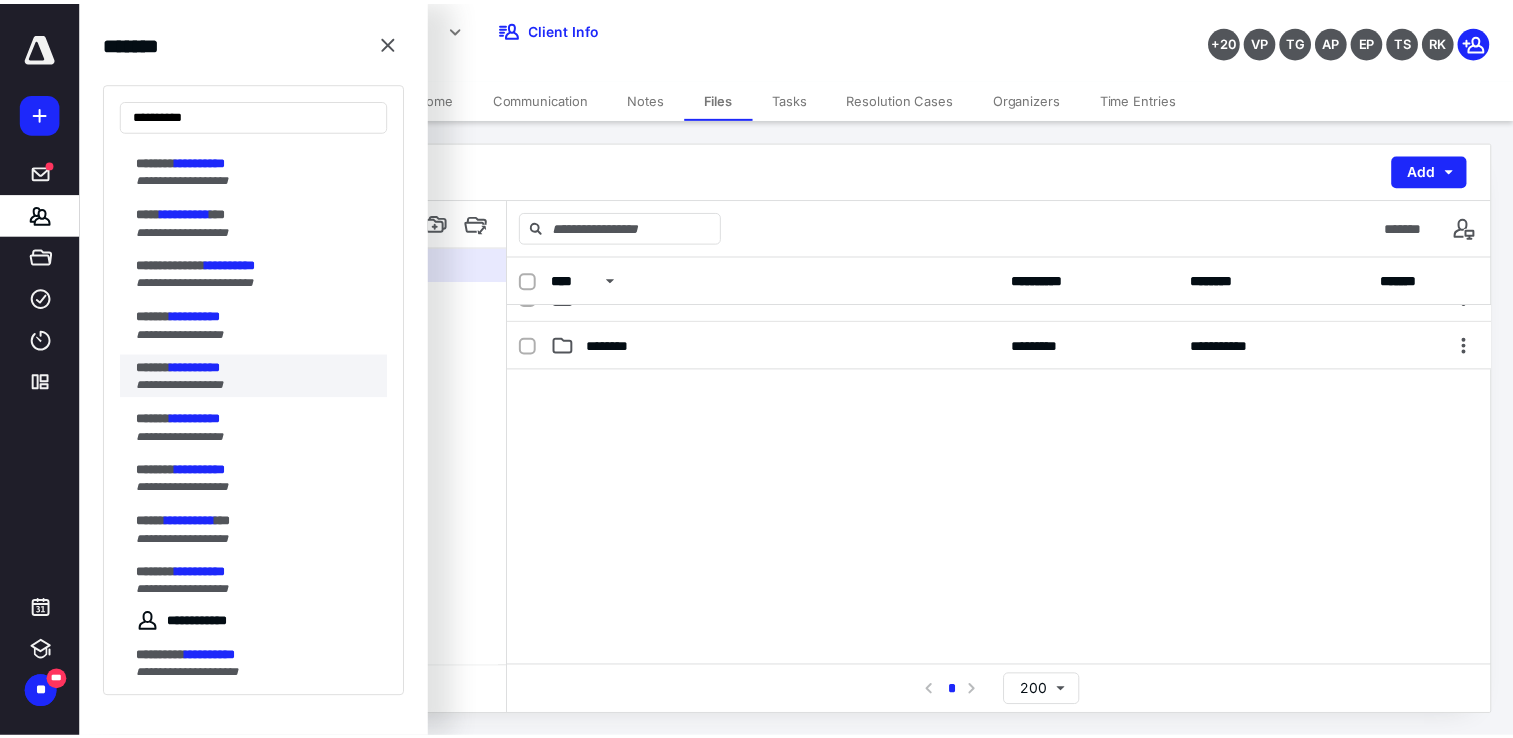 scroll, scrollTop: 200, scrollLeft: 0, axis: vertical 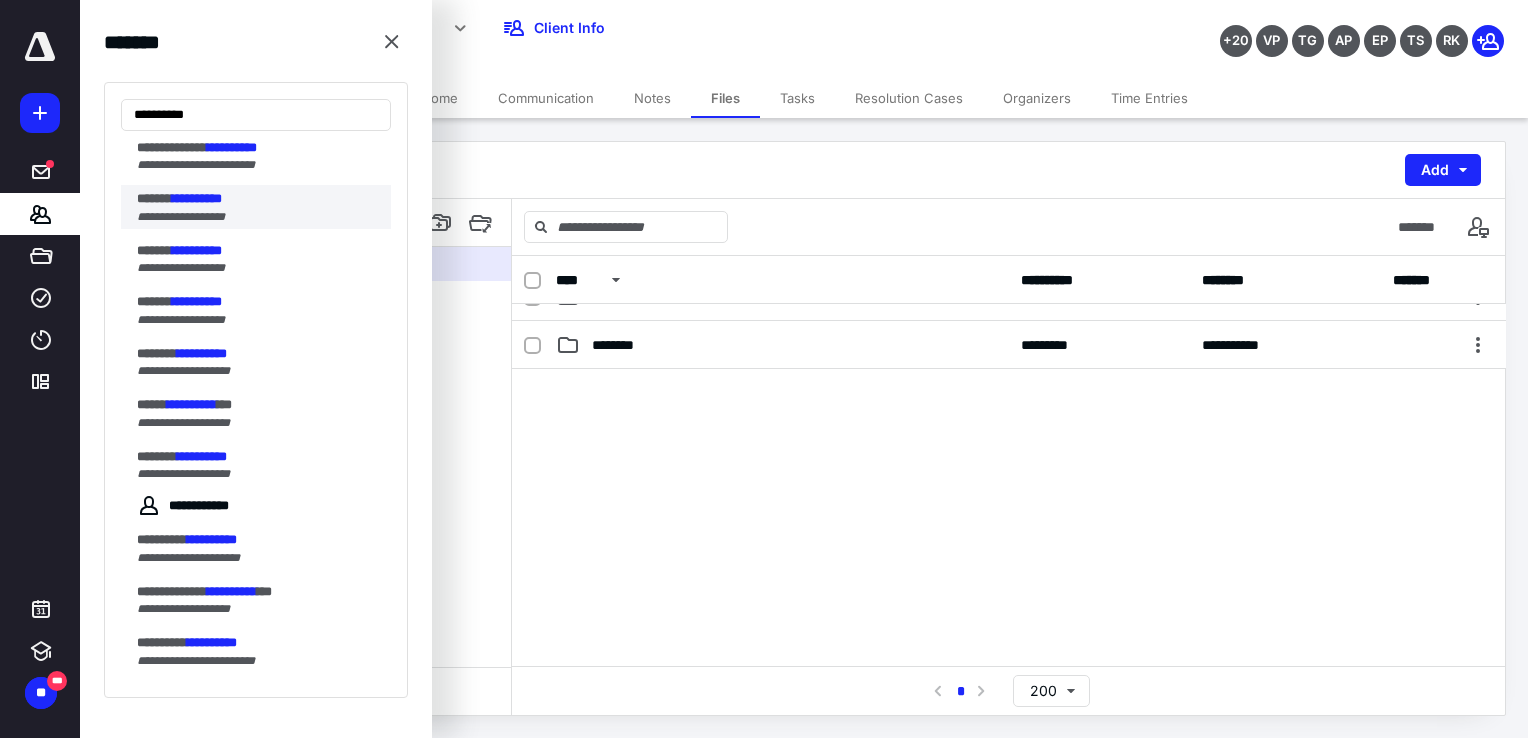type on "**********" 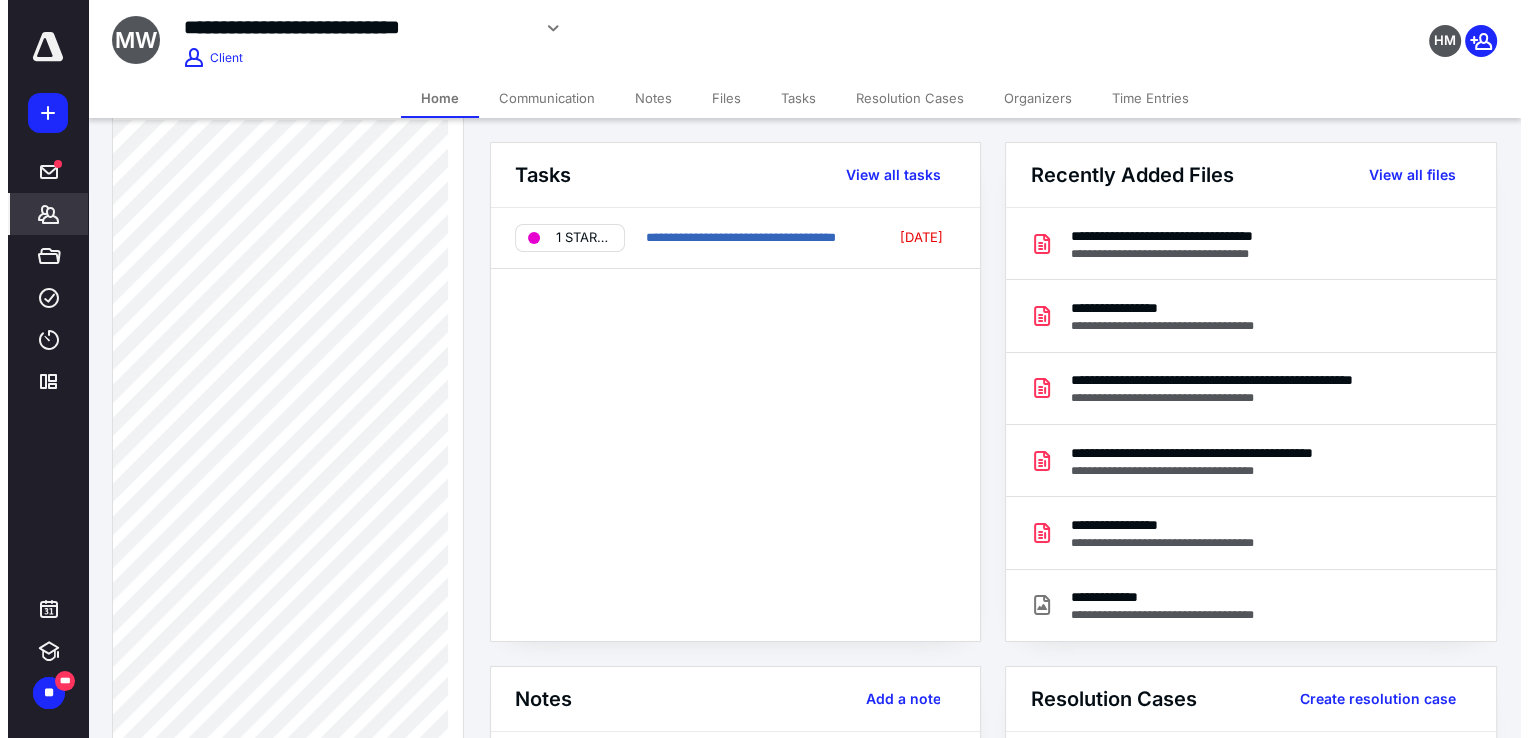 scroll, scrollTop: 400, scrollLeft: 0, axis: vertical 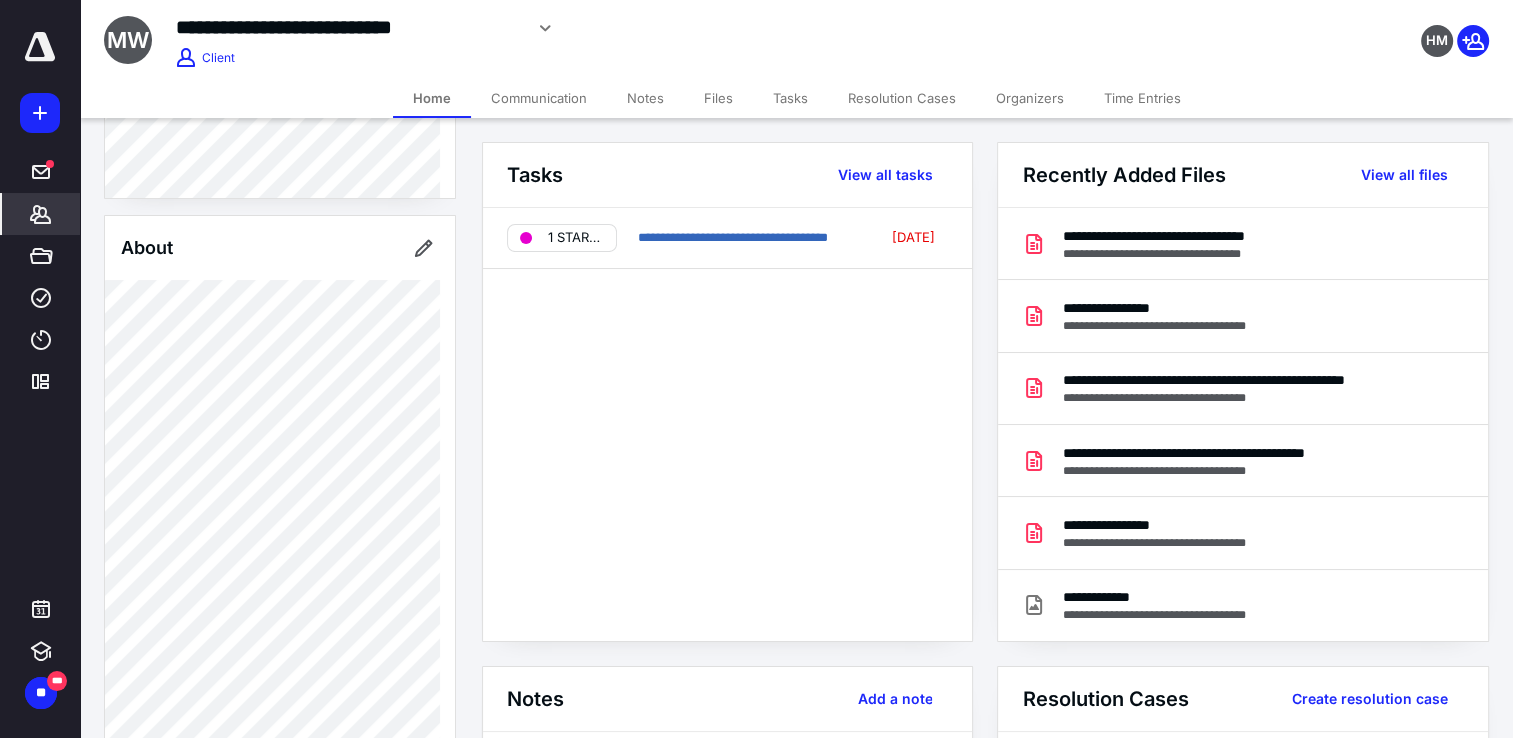 click on "About" at bounding box center [280, 248] 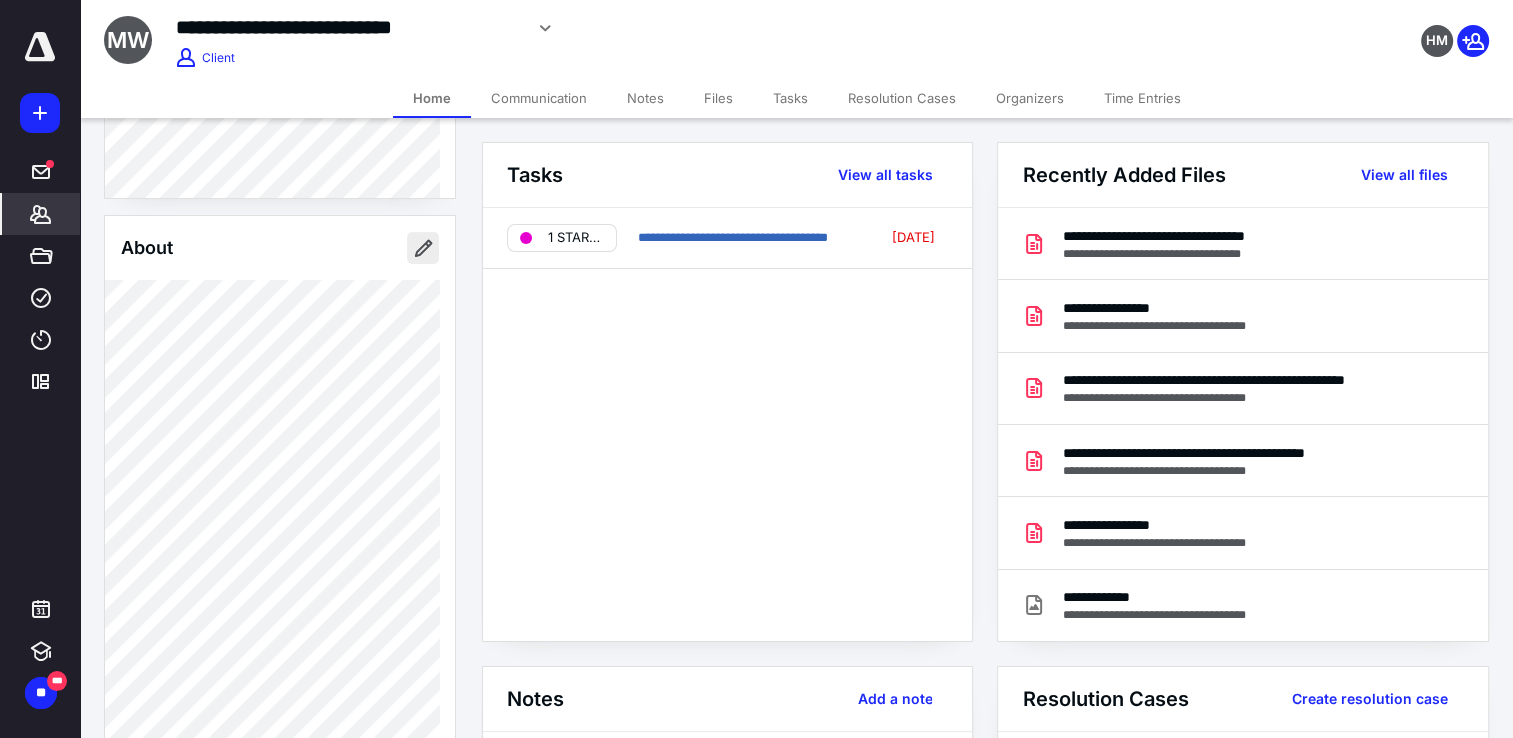 click at bounding box center [423, 248] 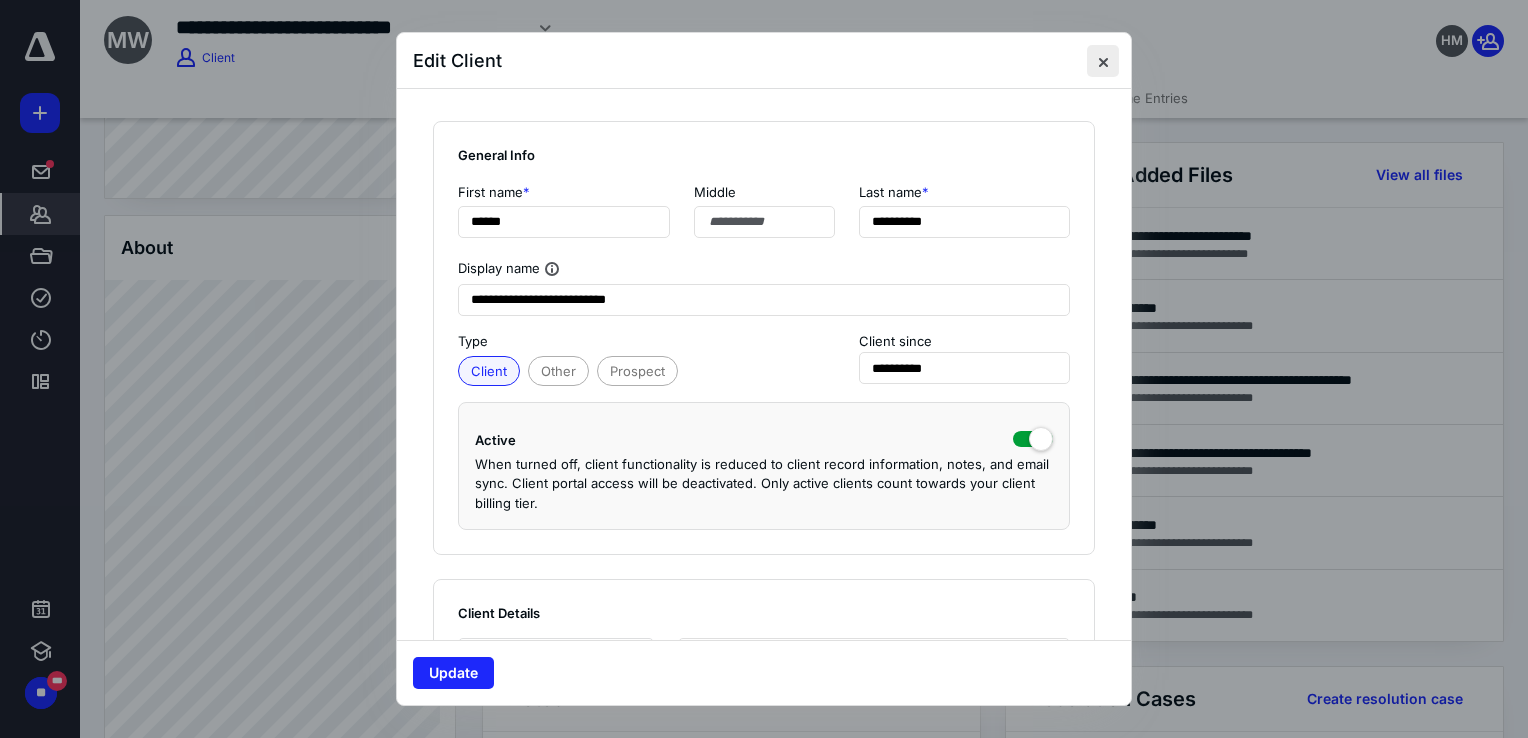 click at bounding box center [1103, 61] 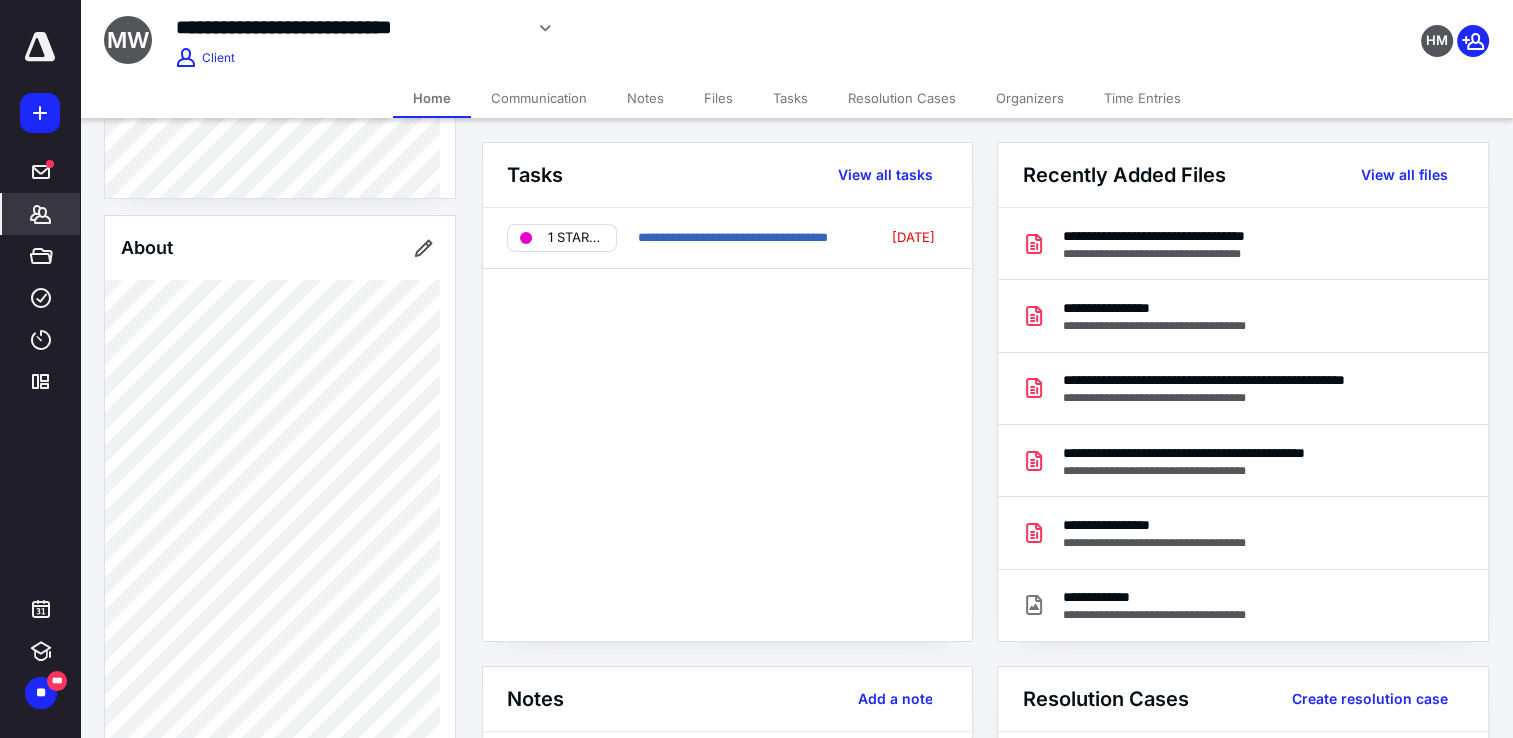 click on "Files" at bounding box center (718, 98) 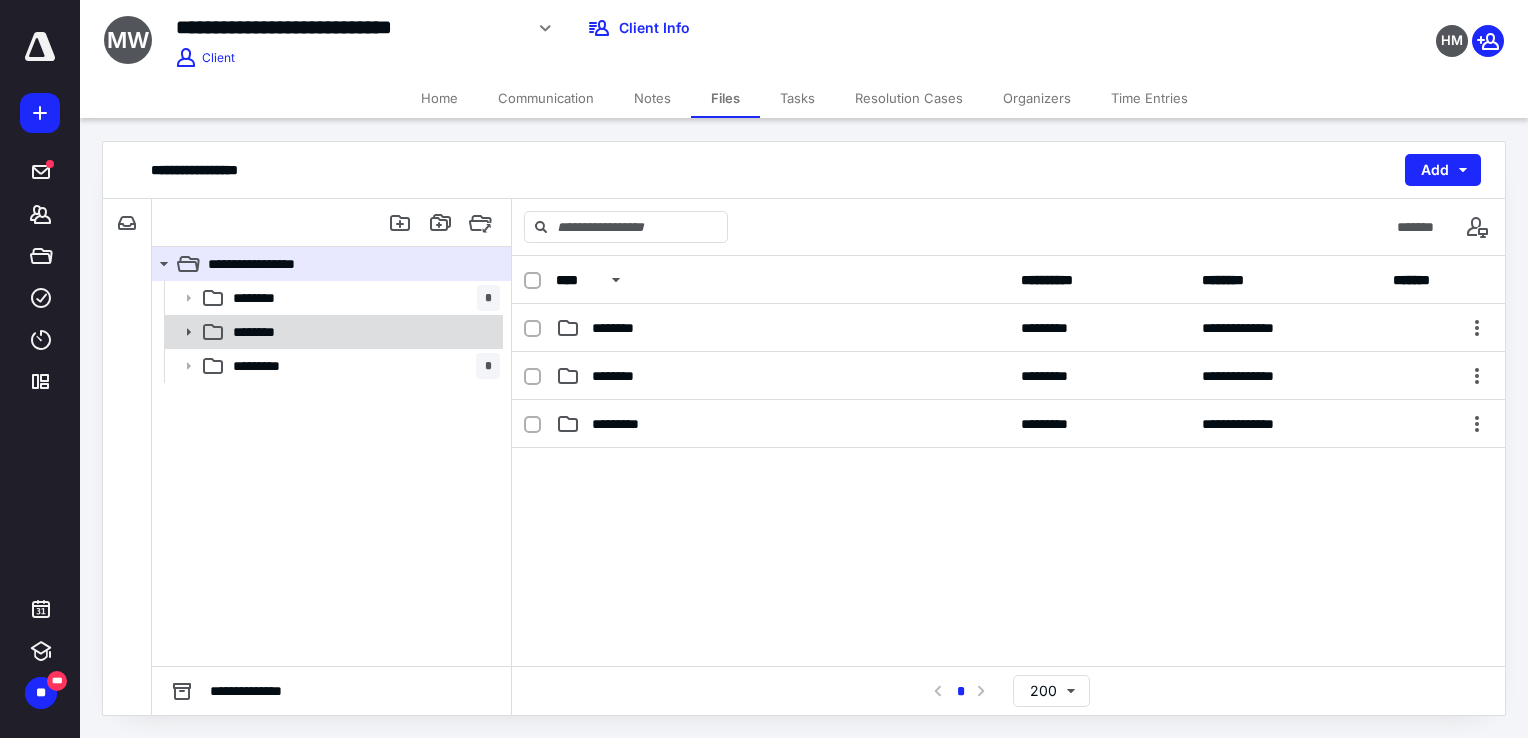 click 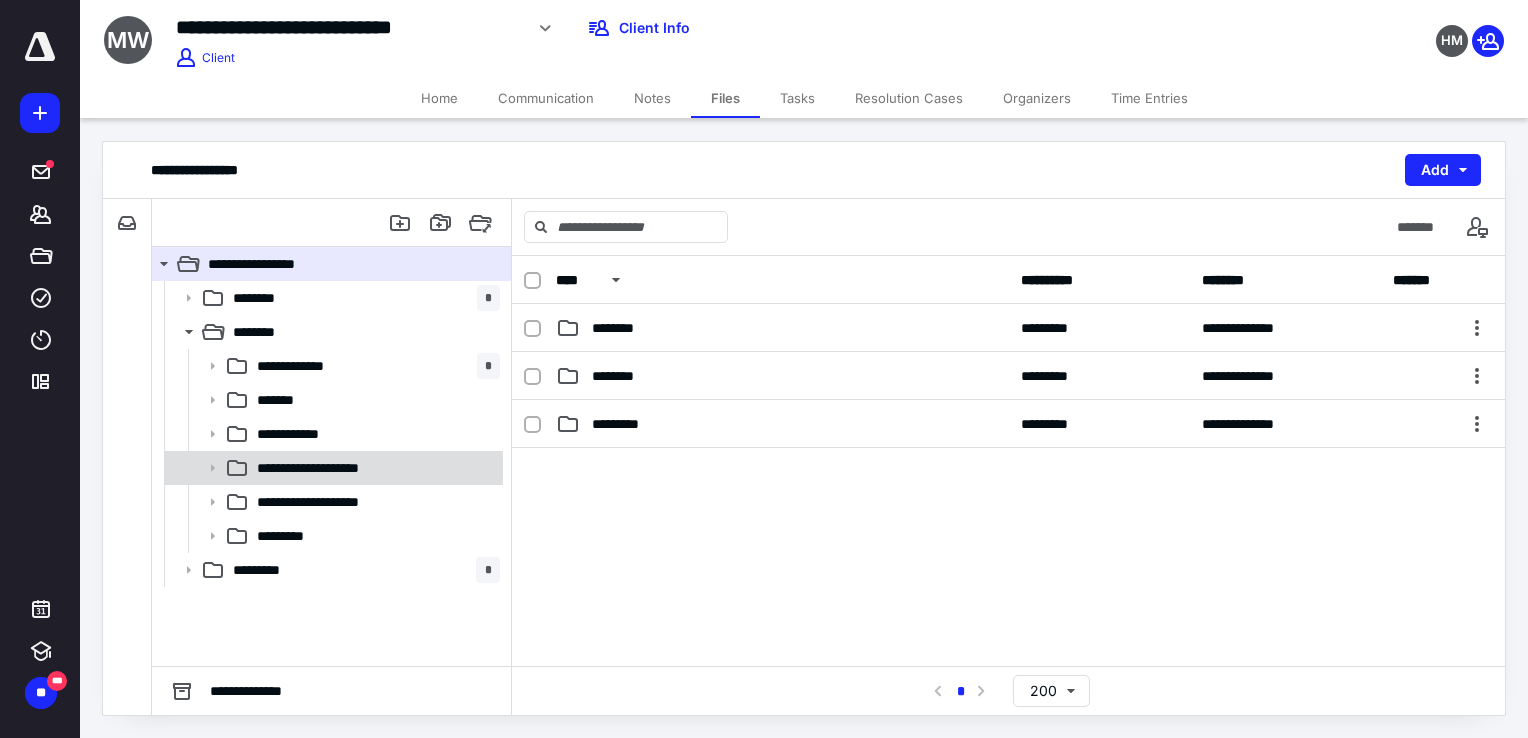 click on "**********" at bounding box center (332, 468) 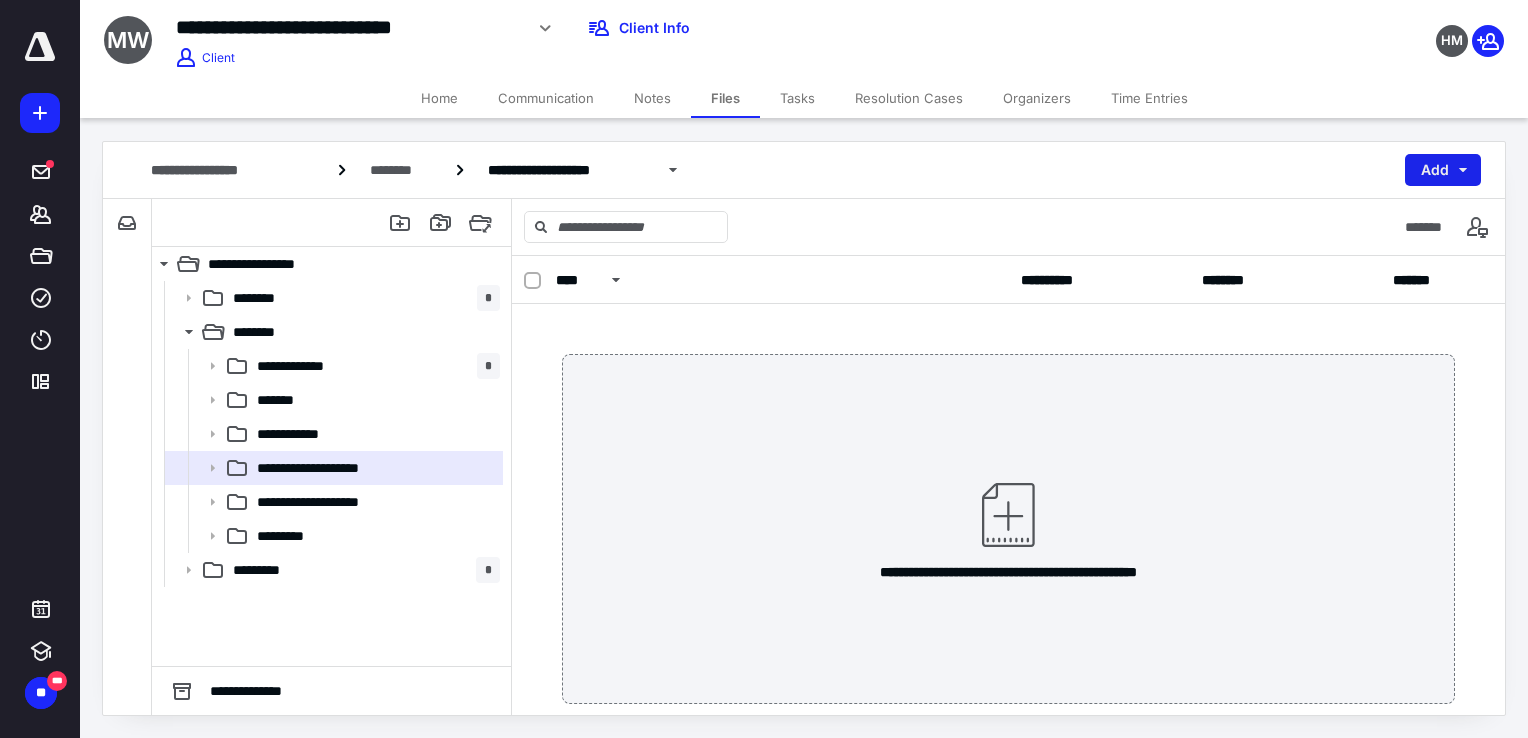 click on "Add" at bounding box center [1443, 170] 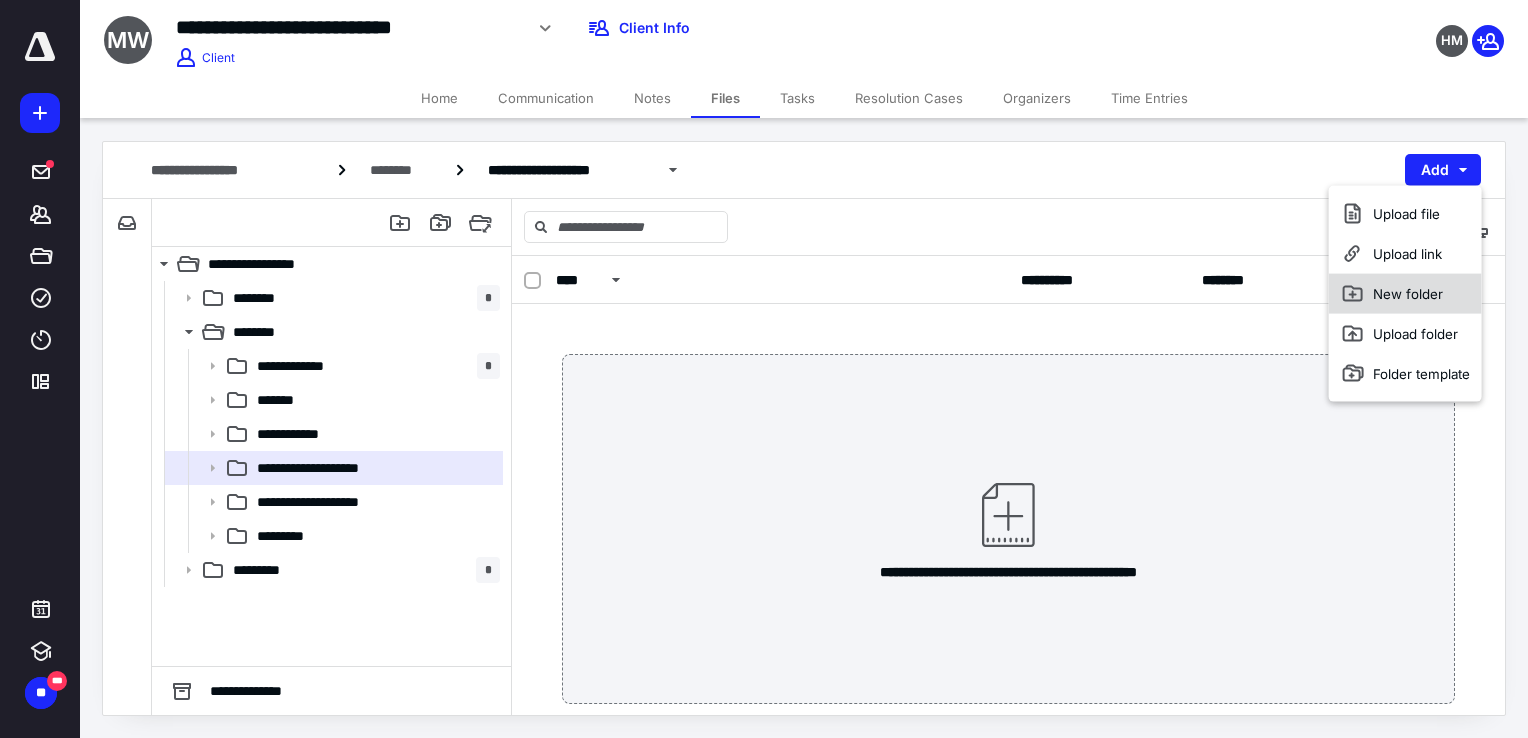 click on "New folder" at bounding box center [1405, 294] 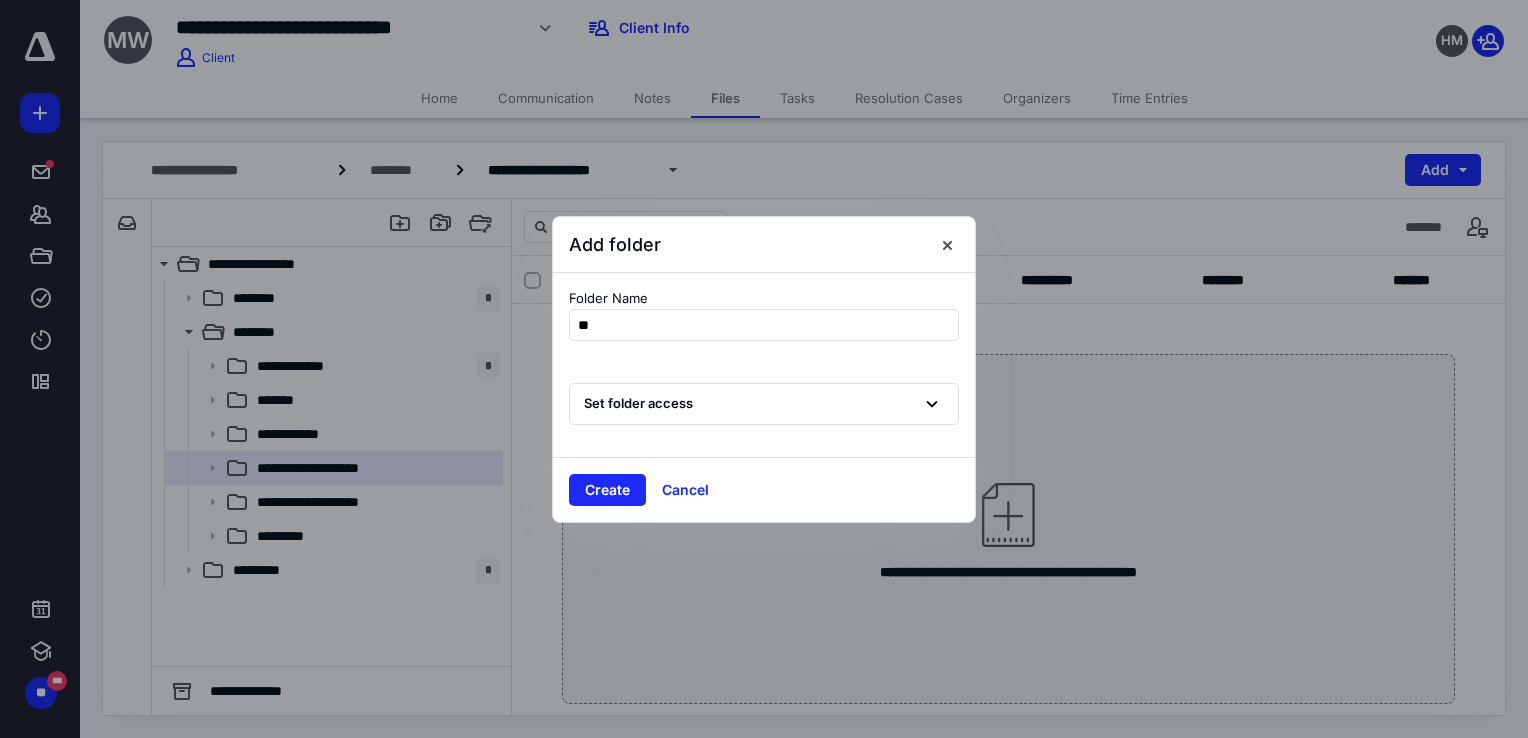 type on "*" 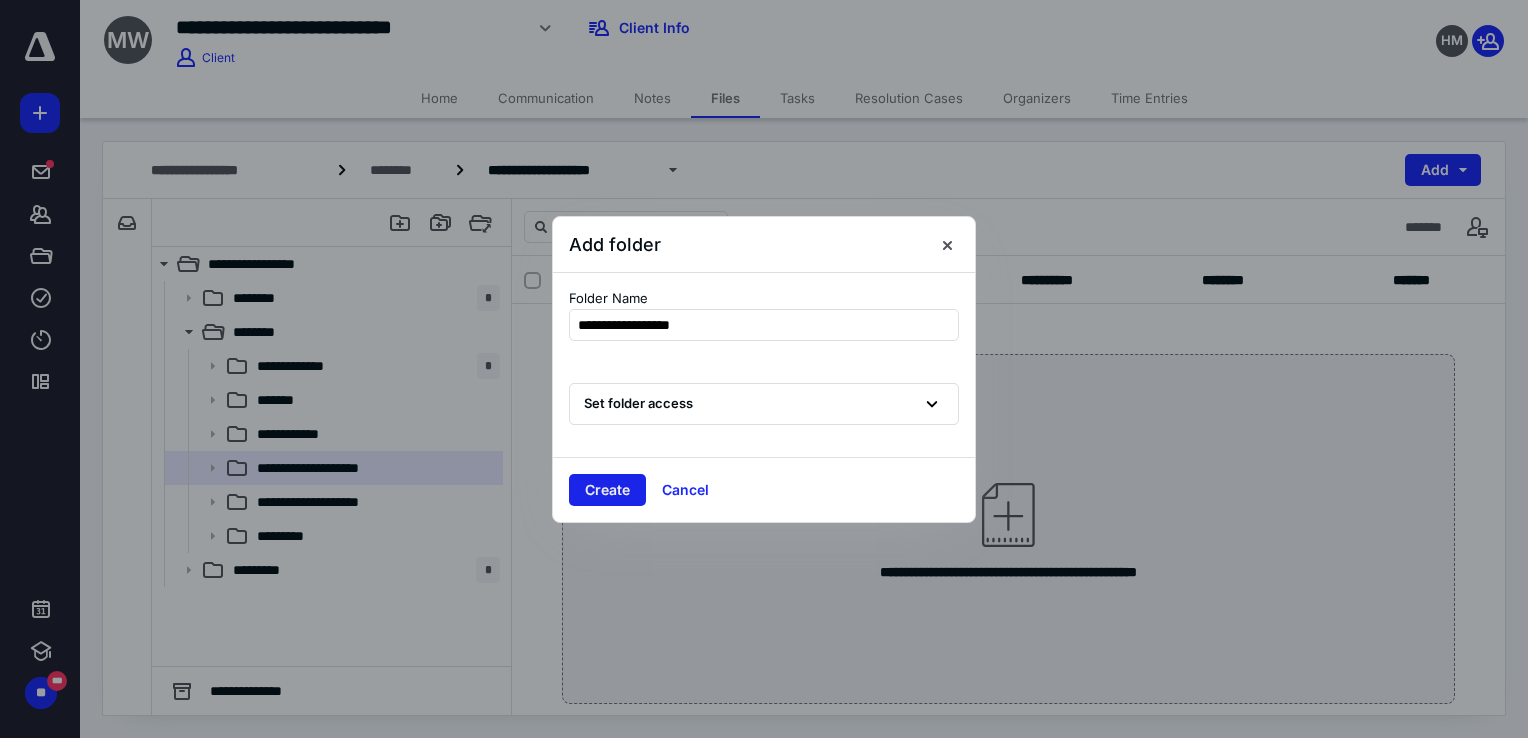 type on "**********" 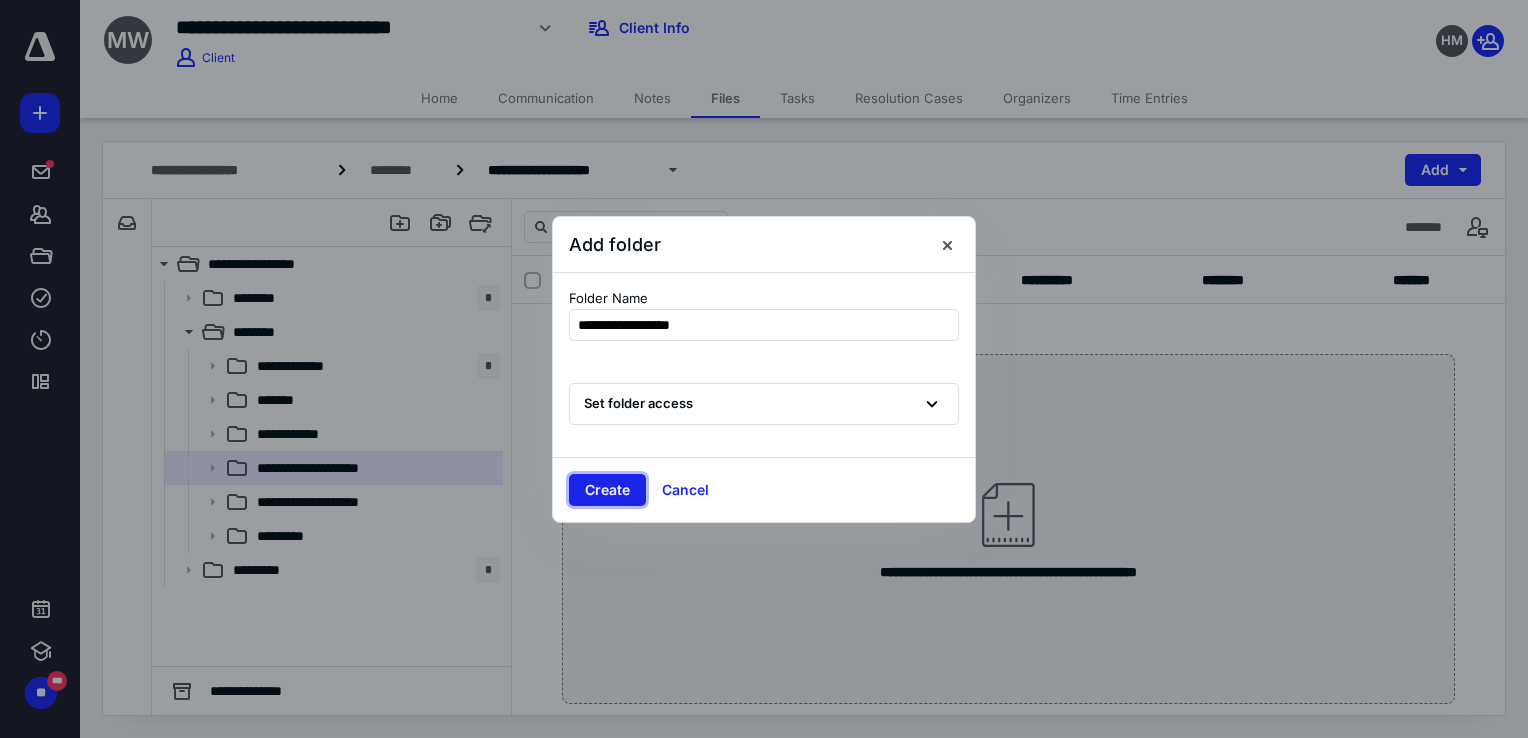 click on "Create" at bounding box center [607, 490] 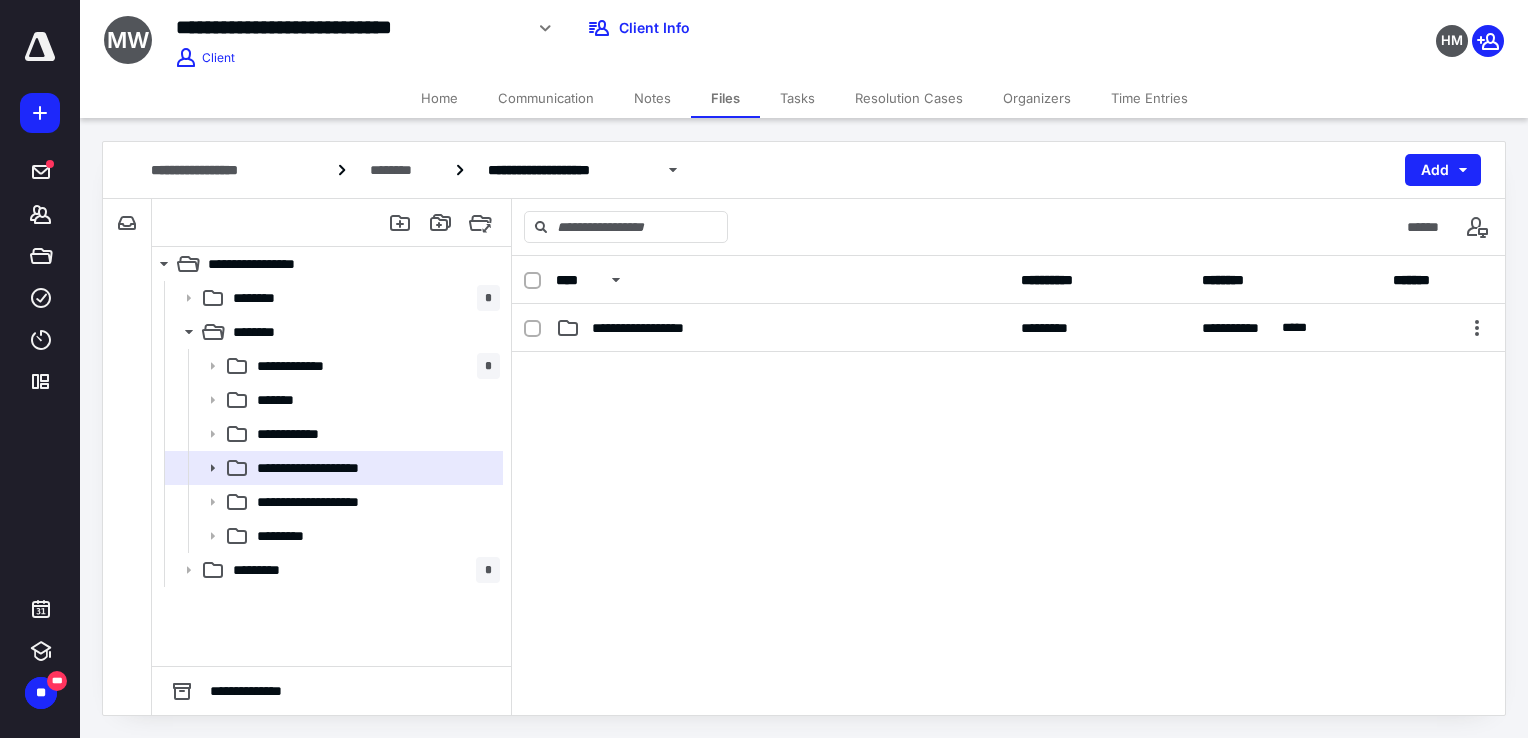 click at bounding box center (1008, 502) 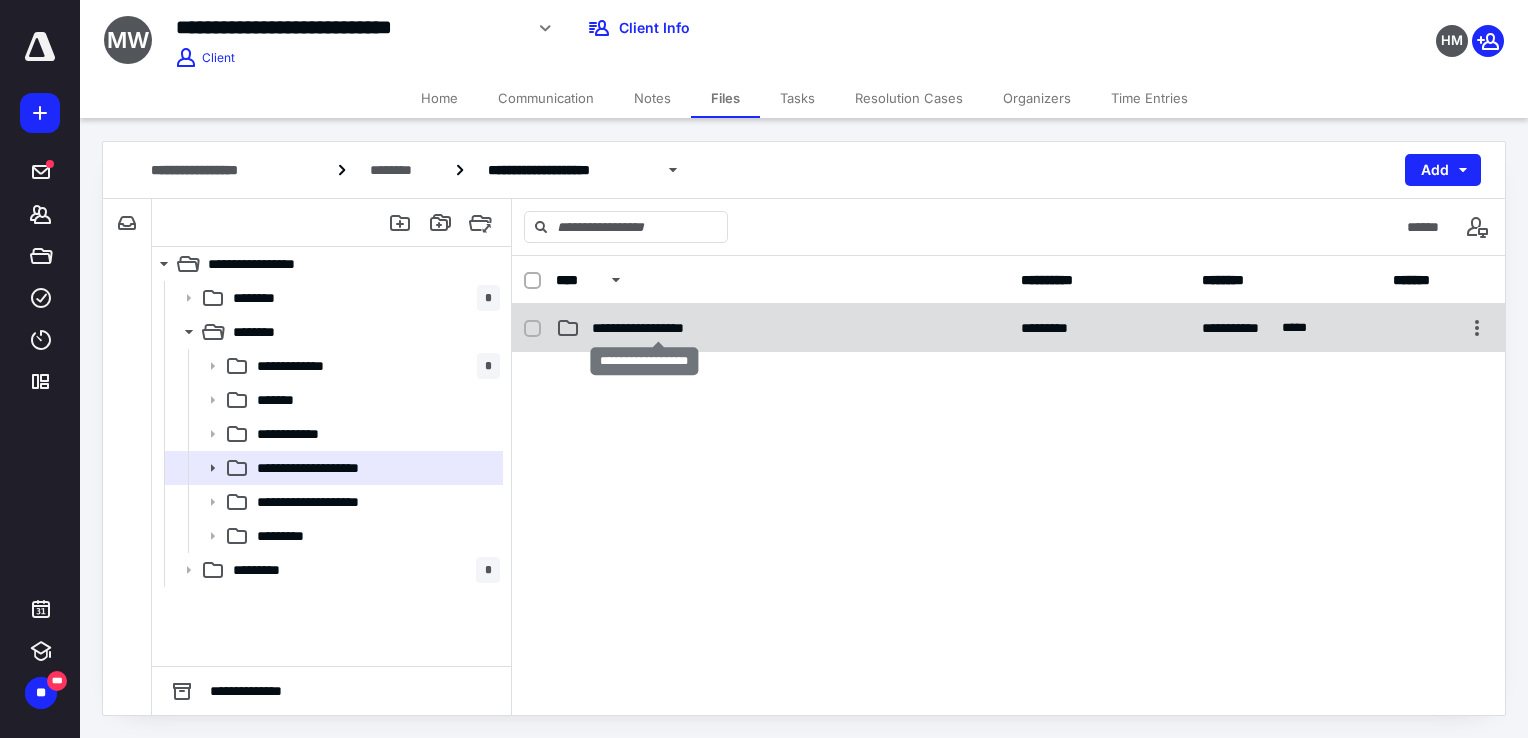 click on "**********" at bounding box center (658, 328) 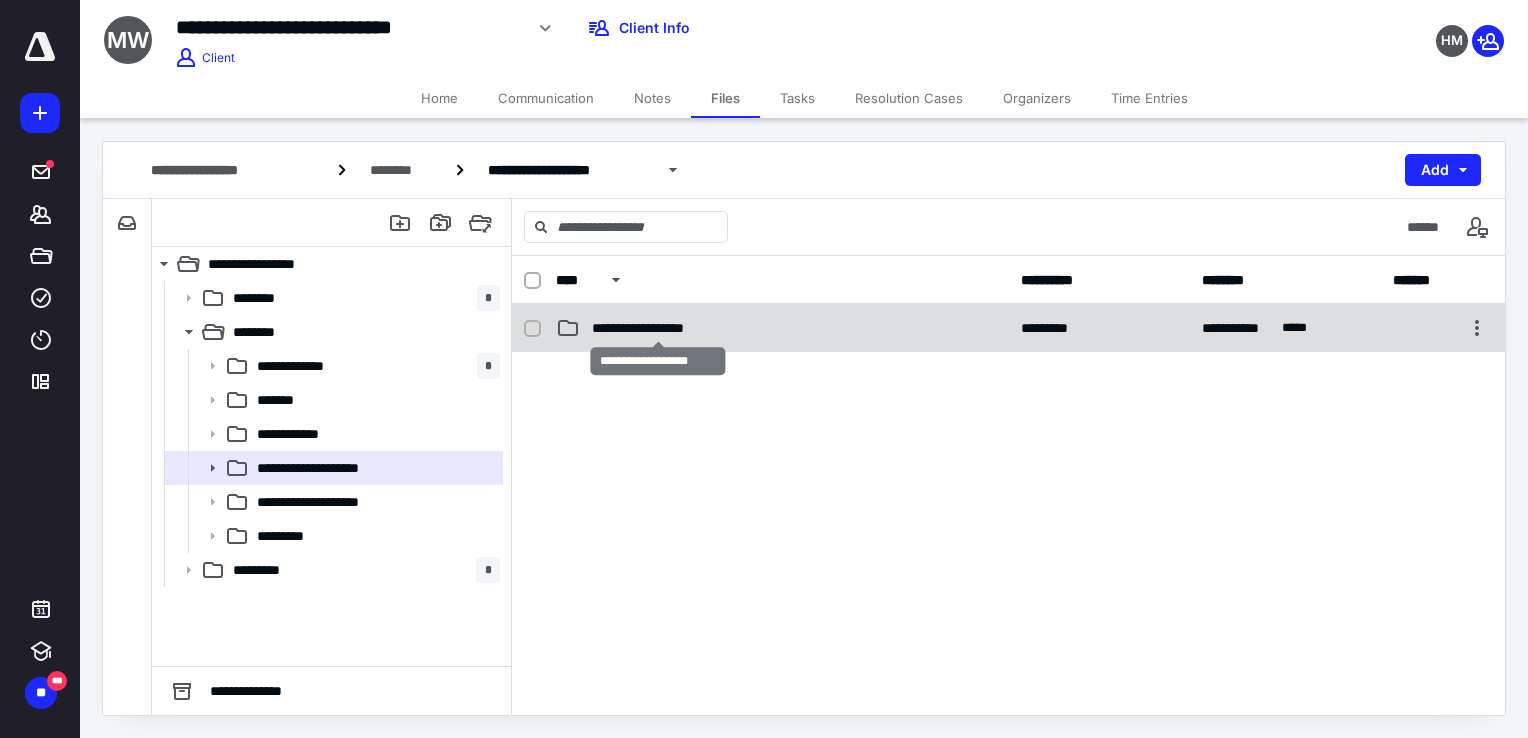 checkbox on "true" 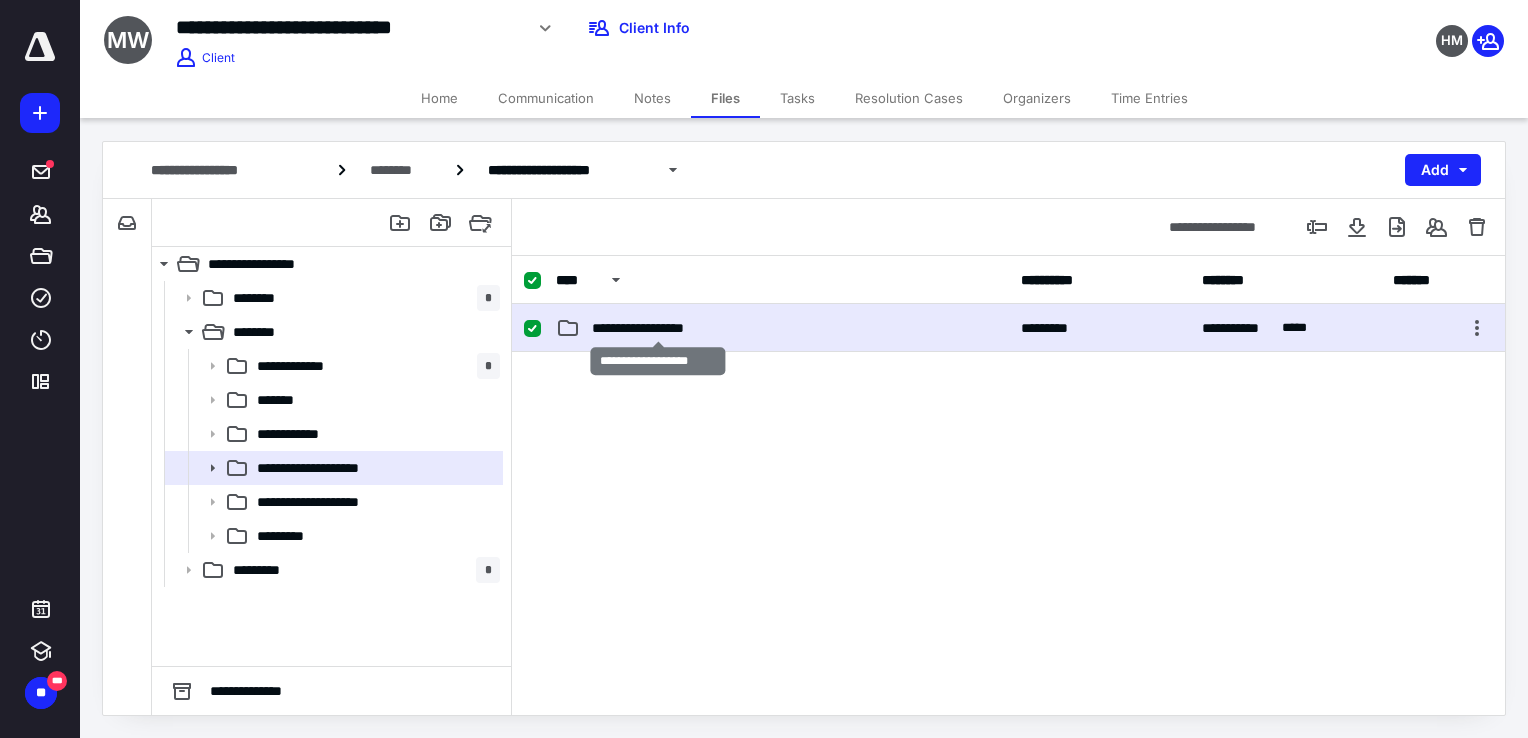 click on "**********" at bounding box center [658, 328] 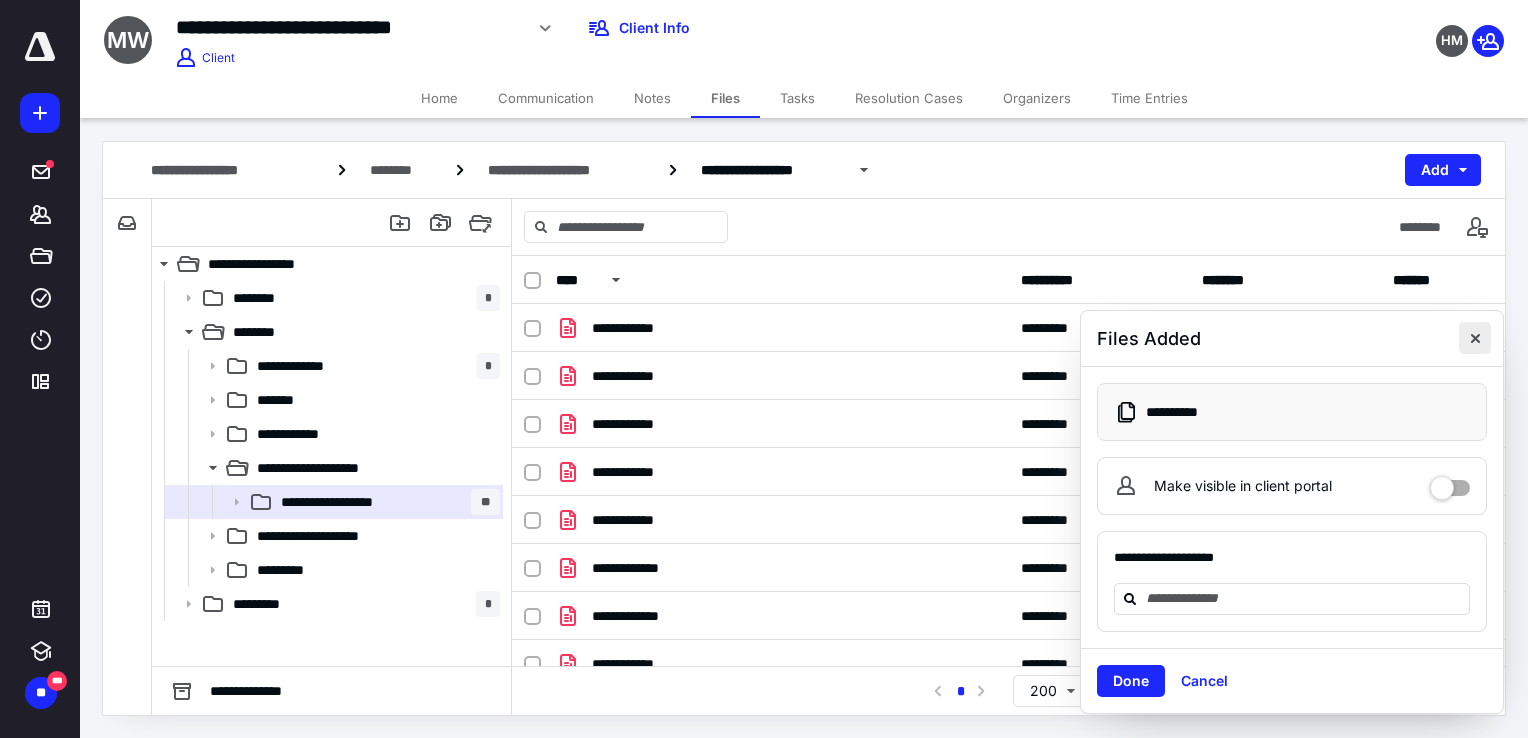 click at bounding box center [1475, 338] 